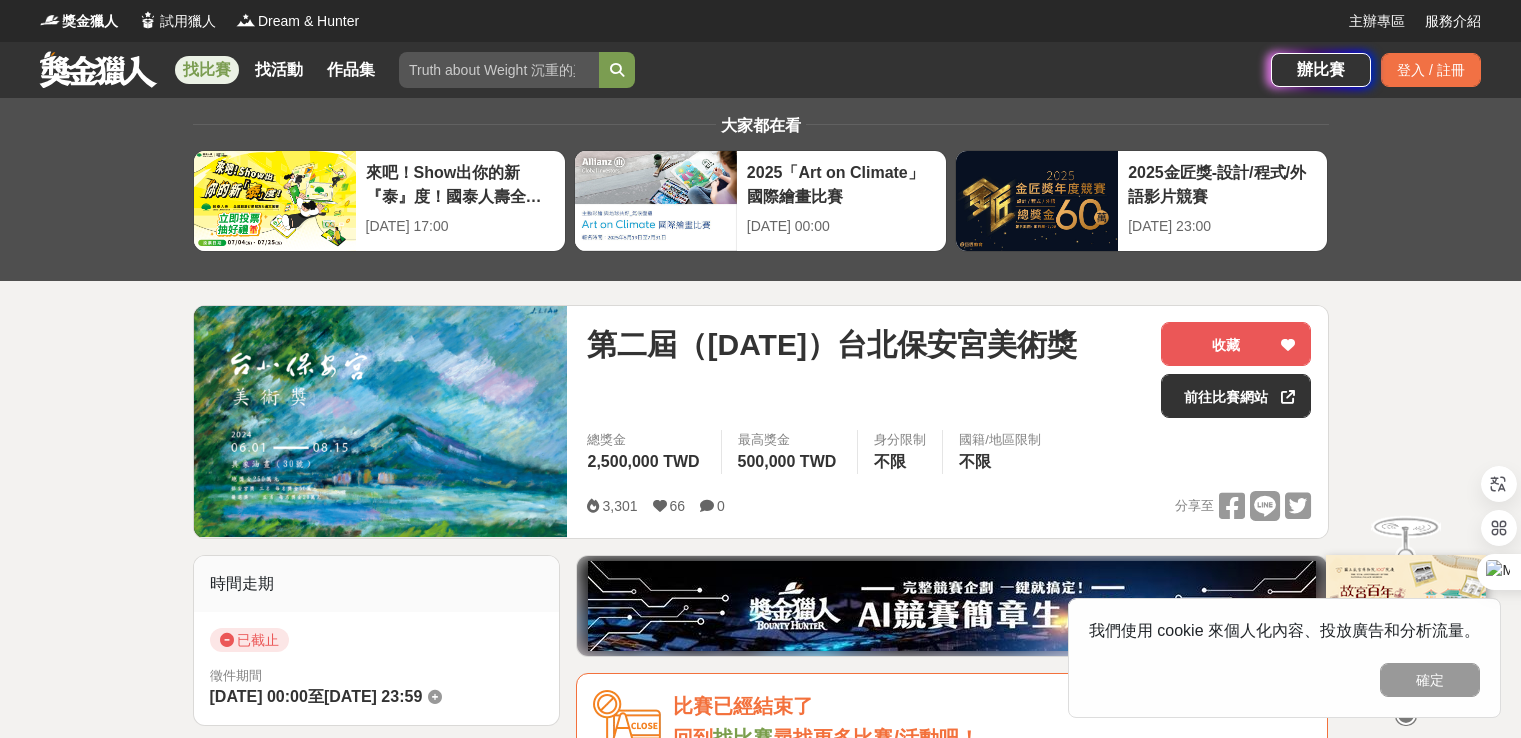 scroll, scrollTop: 0, scrollLeft: 0, axis: both 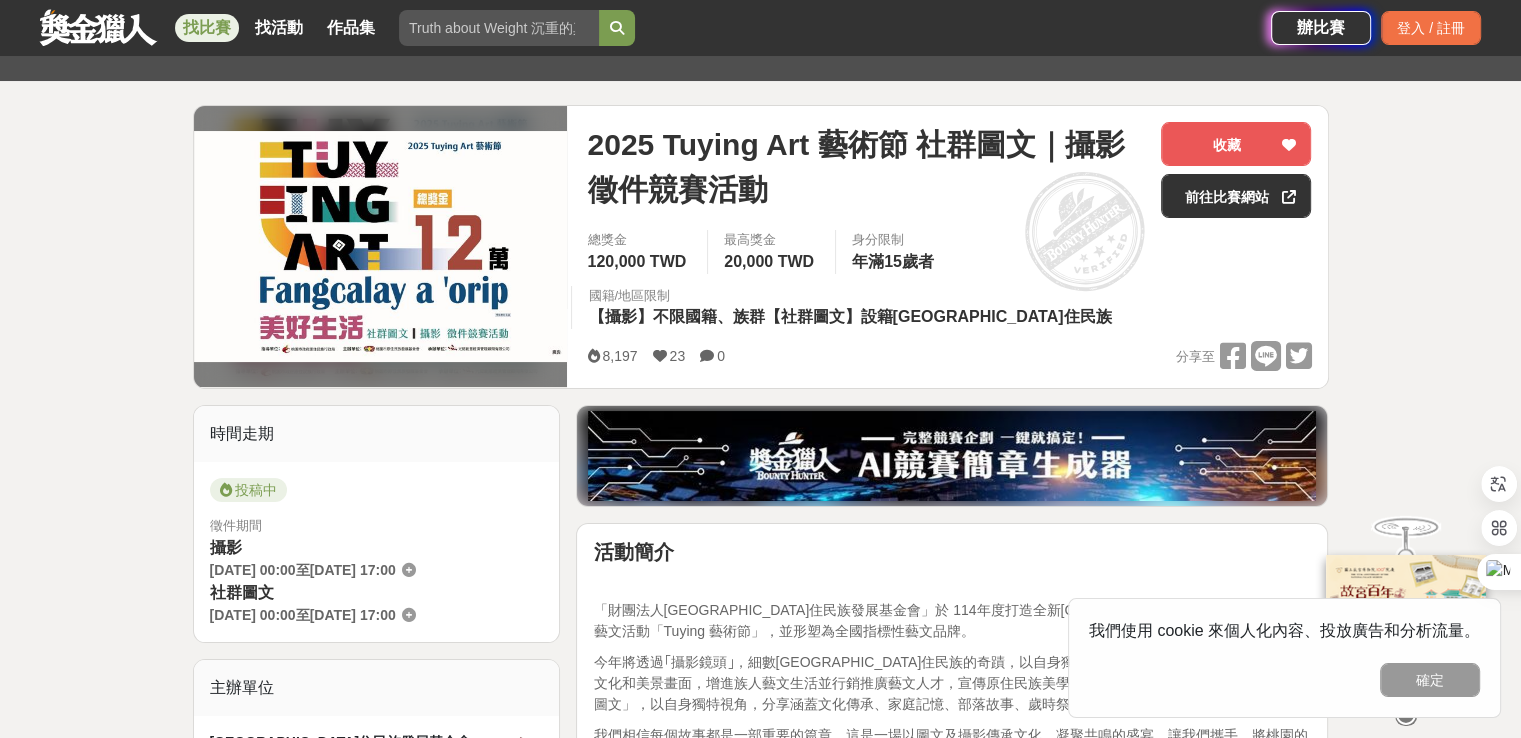 click at bounding box center (98, 27) 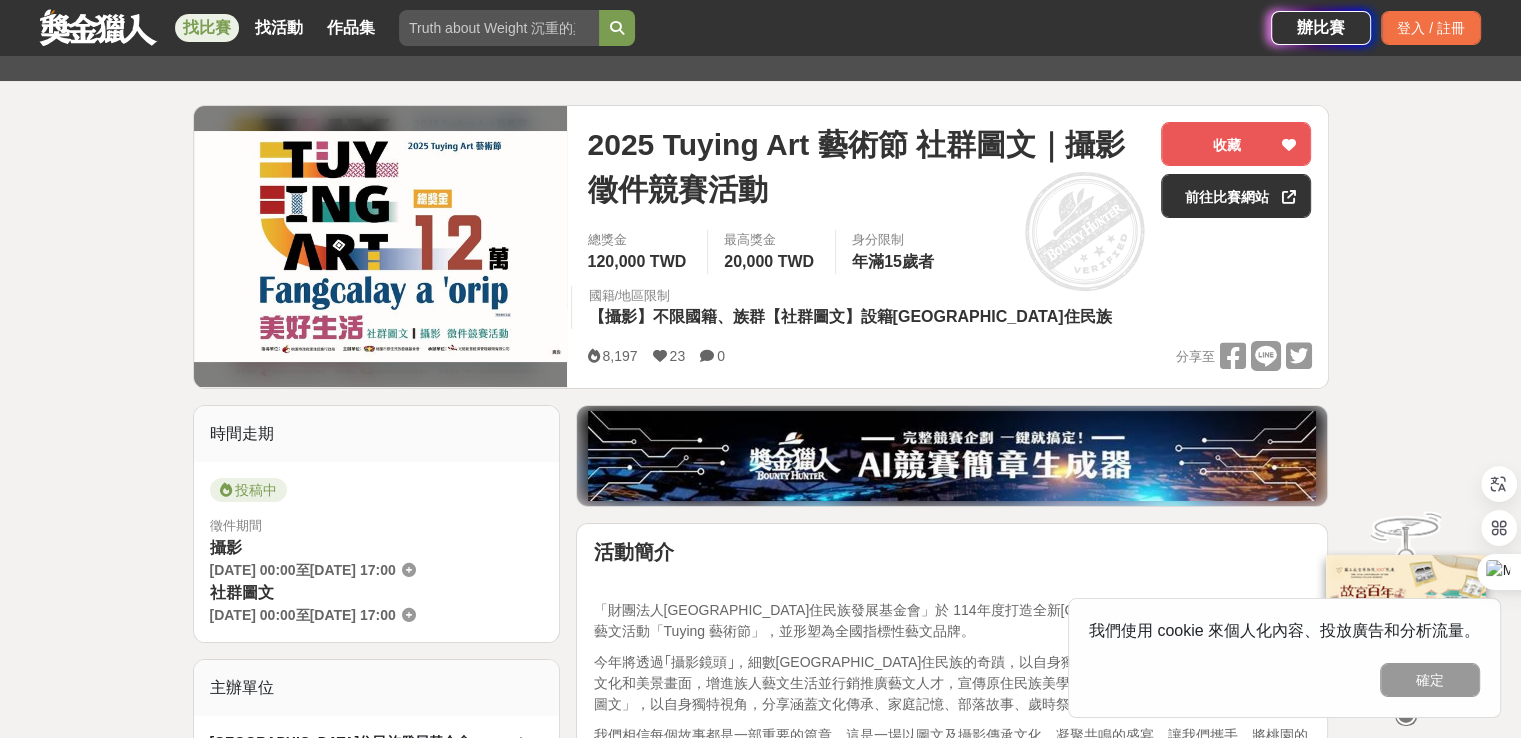 scroll, scrollTop: 0, scrollLeft: 0, axis: both 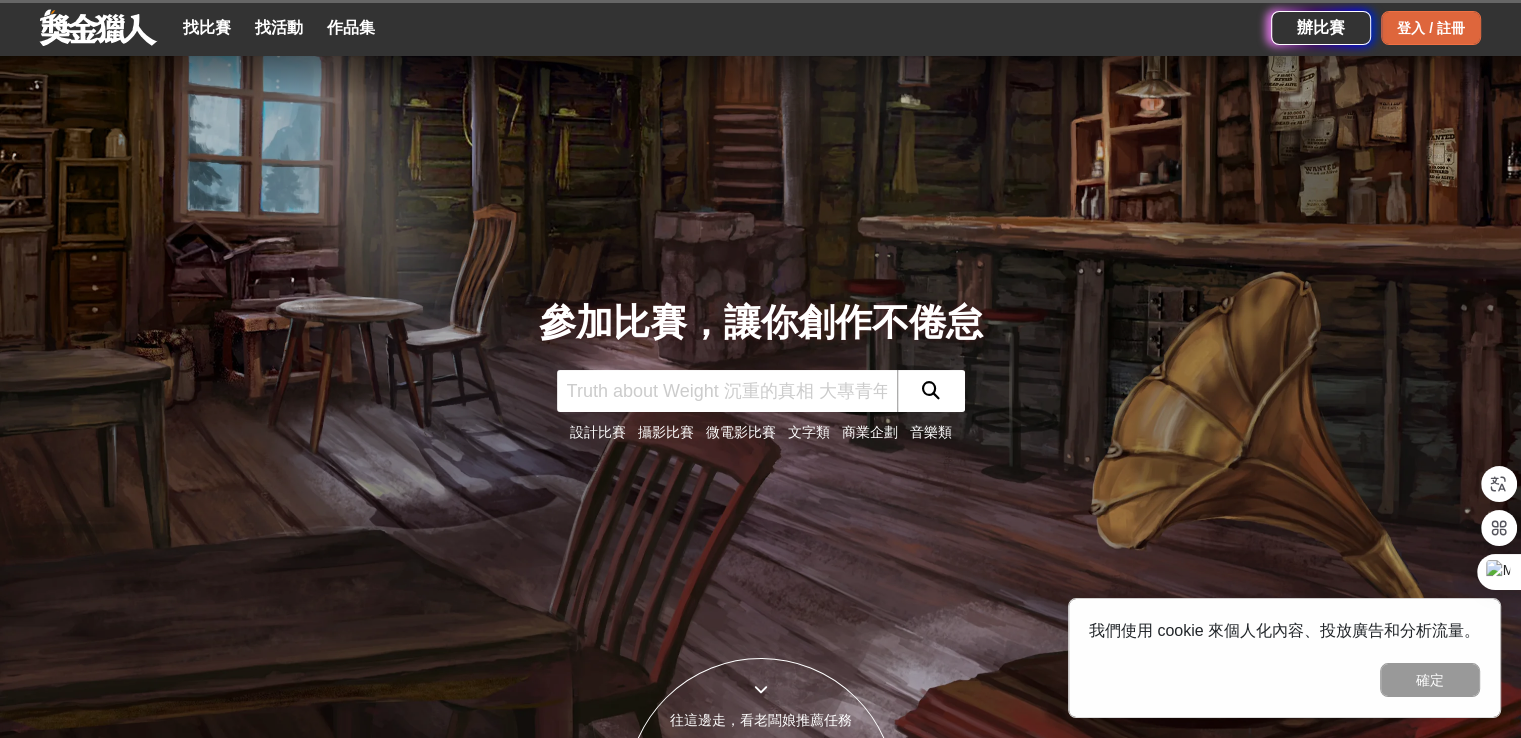 click on "登入 / 註冊" at bounding box center (1431, 28) 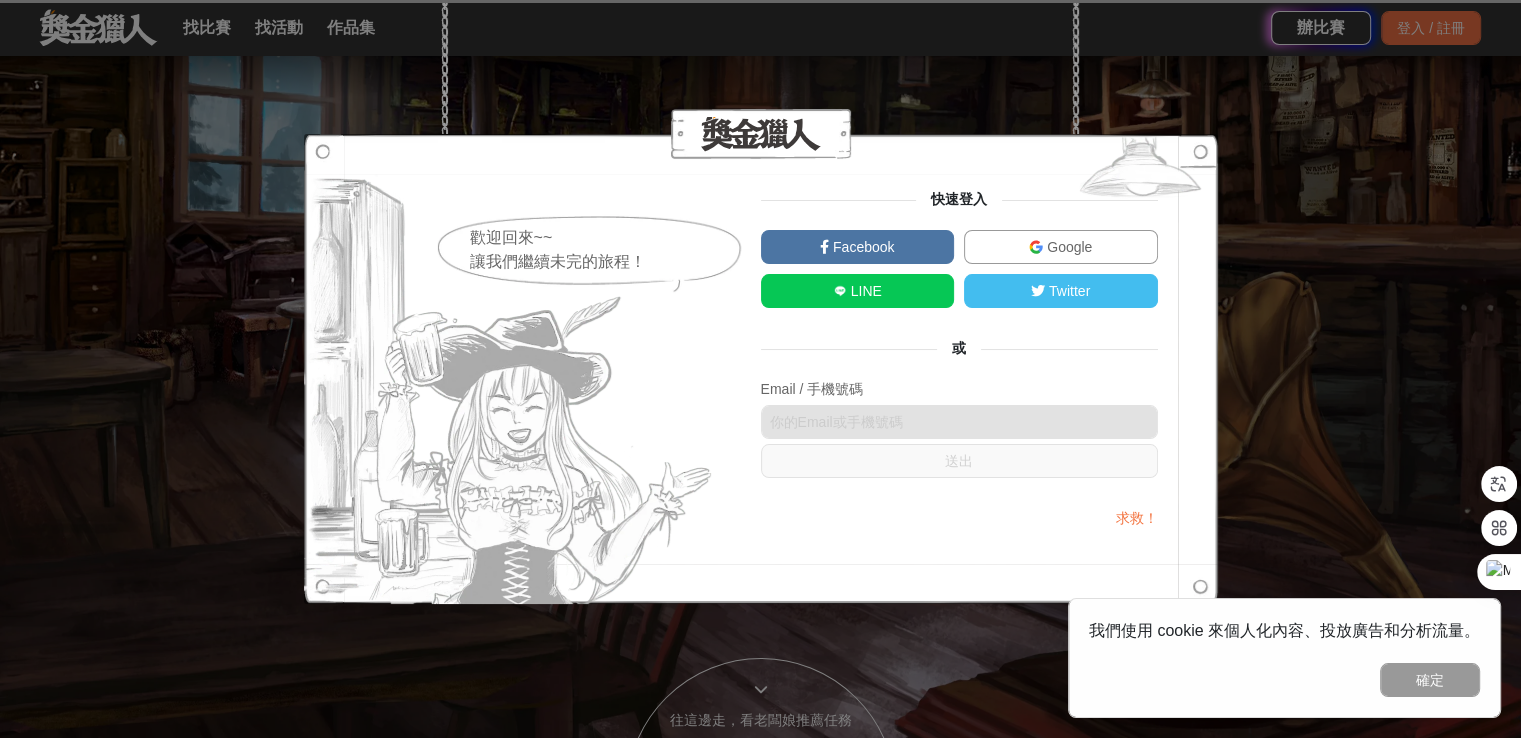 click on "Google" at bounding box center (1067, 247) 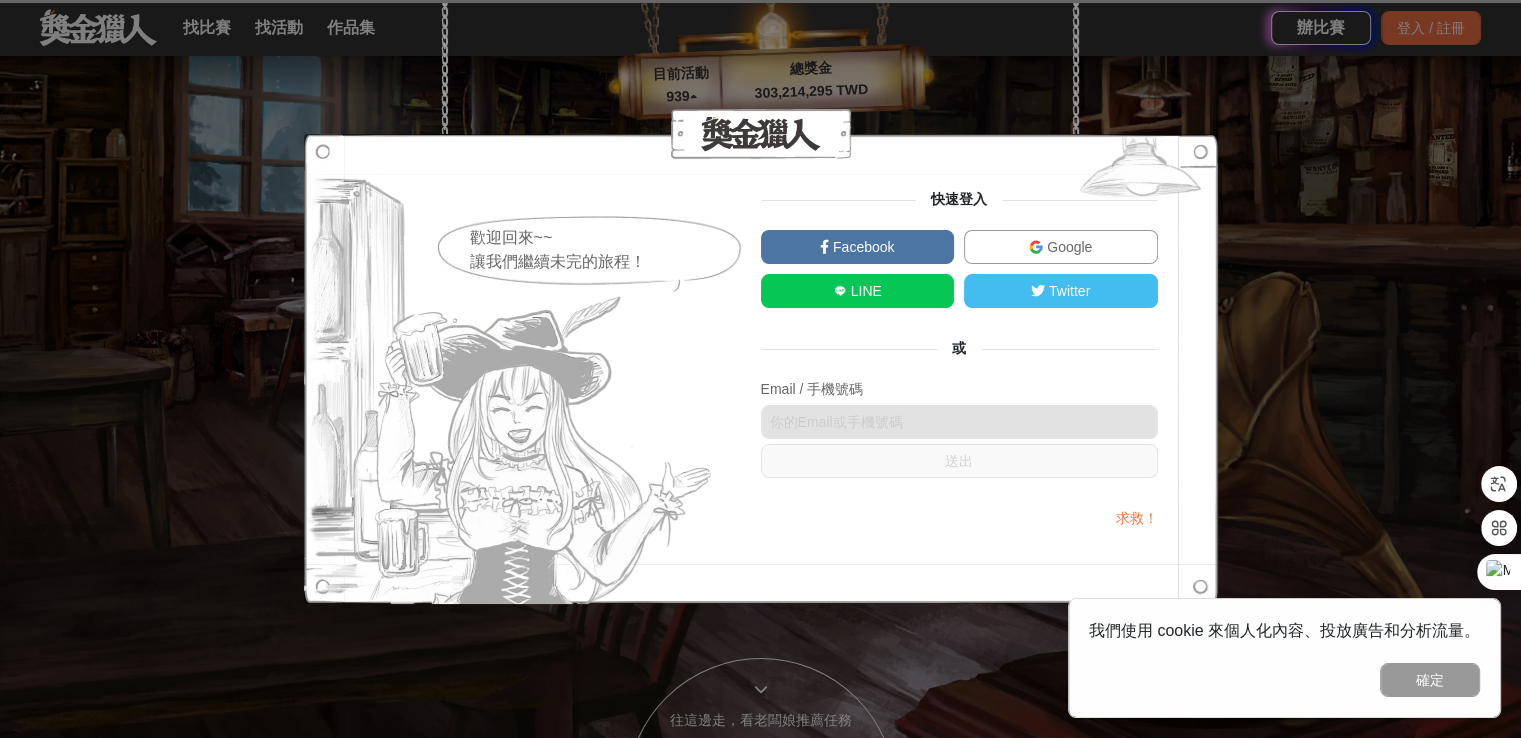 click on "獎金獵人 試用獵人 Dream & Hunter 主辦專區 服務介紹 找比賽 找活動 作品集 辦比賽 登入 / 註冊 參加比賽，讓你創作不倦怠 設計比賽 攝影比賽 微電影比賽 文字類 商業企劃 音樂類 往這邊走，看老闆娘推薦任務 目前活動 939  ▴ 總獎金 303,214,295   TWD 這些是老闆娘我挑的！ 登入之後會推薦更精準的唷！ 還有更多  >   收藏 2025高通台灣AI黑客松   305,250 TWD   收藏 來吧！Show出你的新『泰』度！國泰人壽全國創意行銷提案&圖文競賽   1,000,260 TWD   收藏 這樣Sale也可以： 安聯人壽創意銷售法募集   500,000 TWD   收藏 2025「臺灣繪果季」國產水果趣味繪畫比賽   39,000 TWD   收藏 2025 玩具及生活用品創意設計競賽   600,000 TWD   收藏 梭哈青春 ALL IN —2025屏東青年社會創新競賽   1,100,000 TWD   收藏 2025 Tuying Art 藝術節 社群圖文｜攝影 徵件競賽活動   120,000 TWD   收藏   329,000 TWD   收藏" at bounding box center (760, 2169) 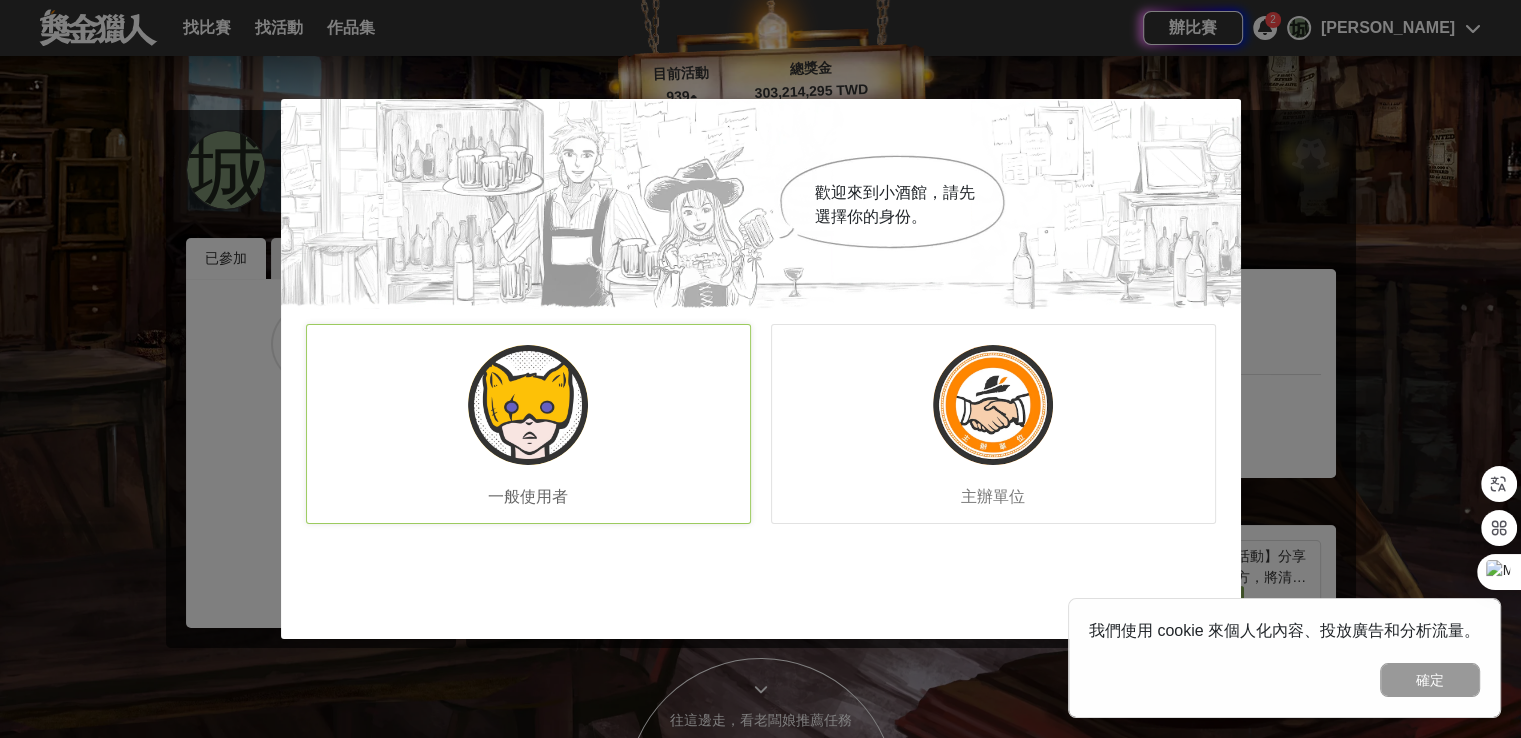 click at bounding box center (528, 405) 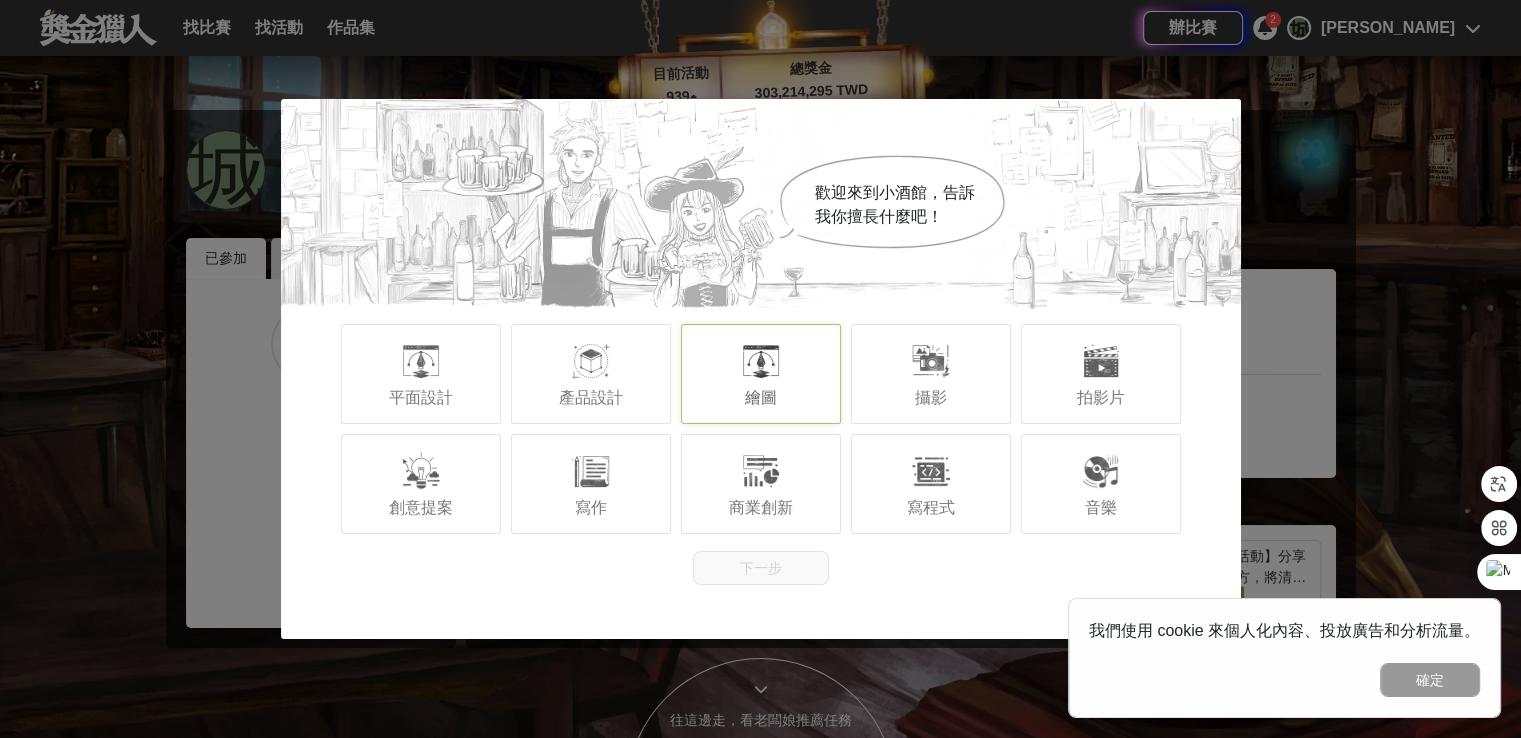 click at bounding box center (761, 361) 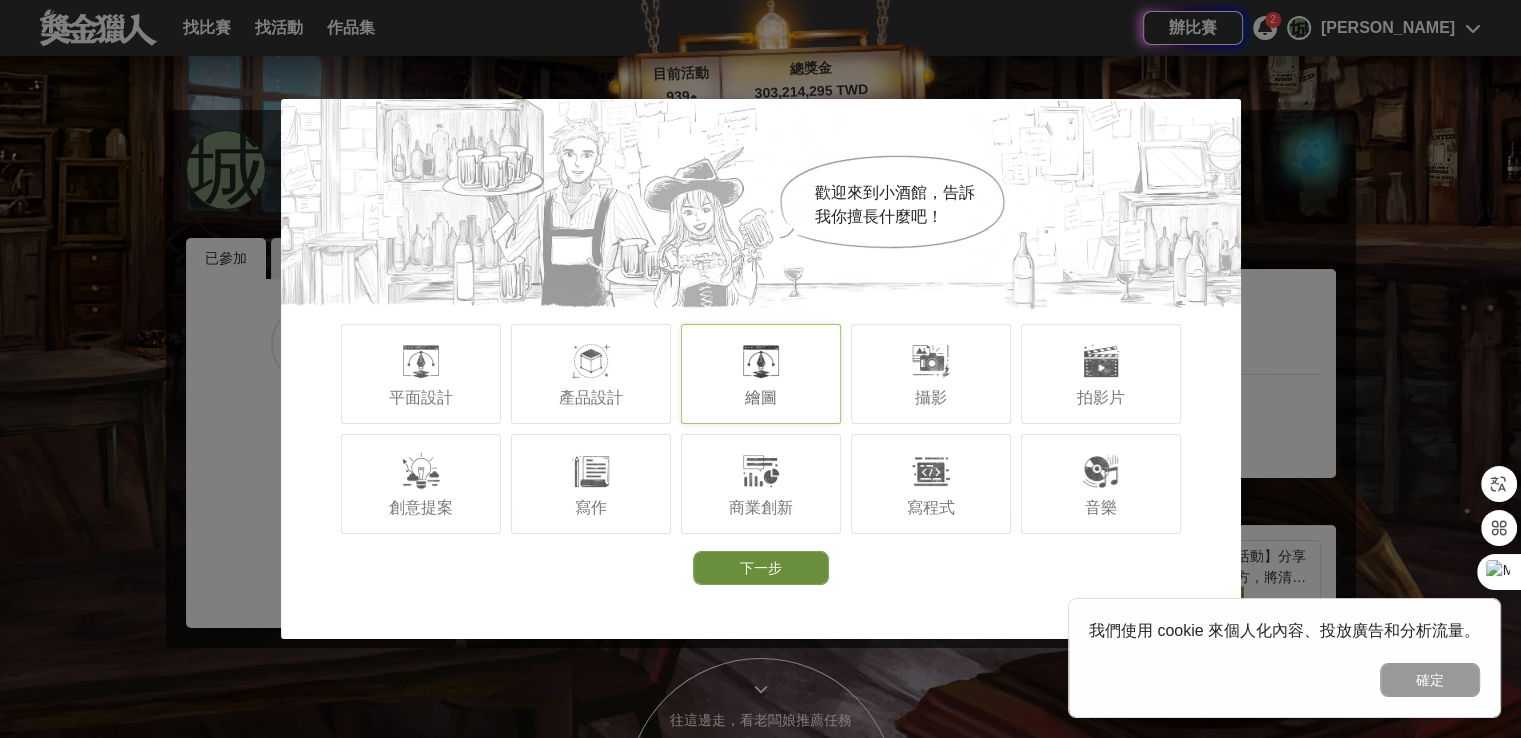 click on "下一步" at bounding box center [761, 568] 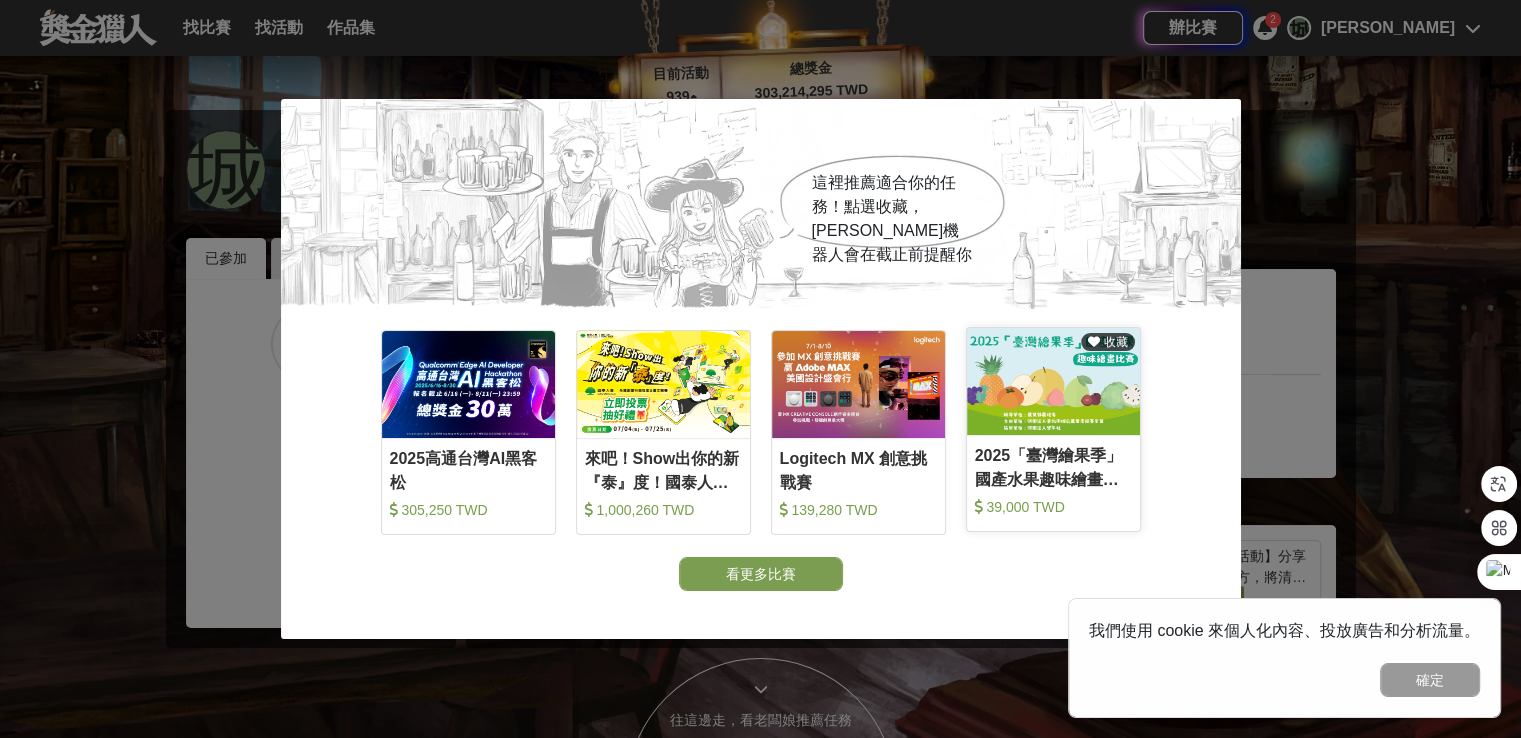 click at bounding box center (1053, 381) 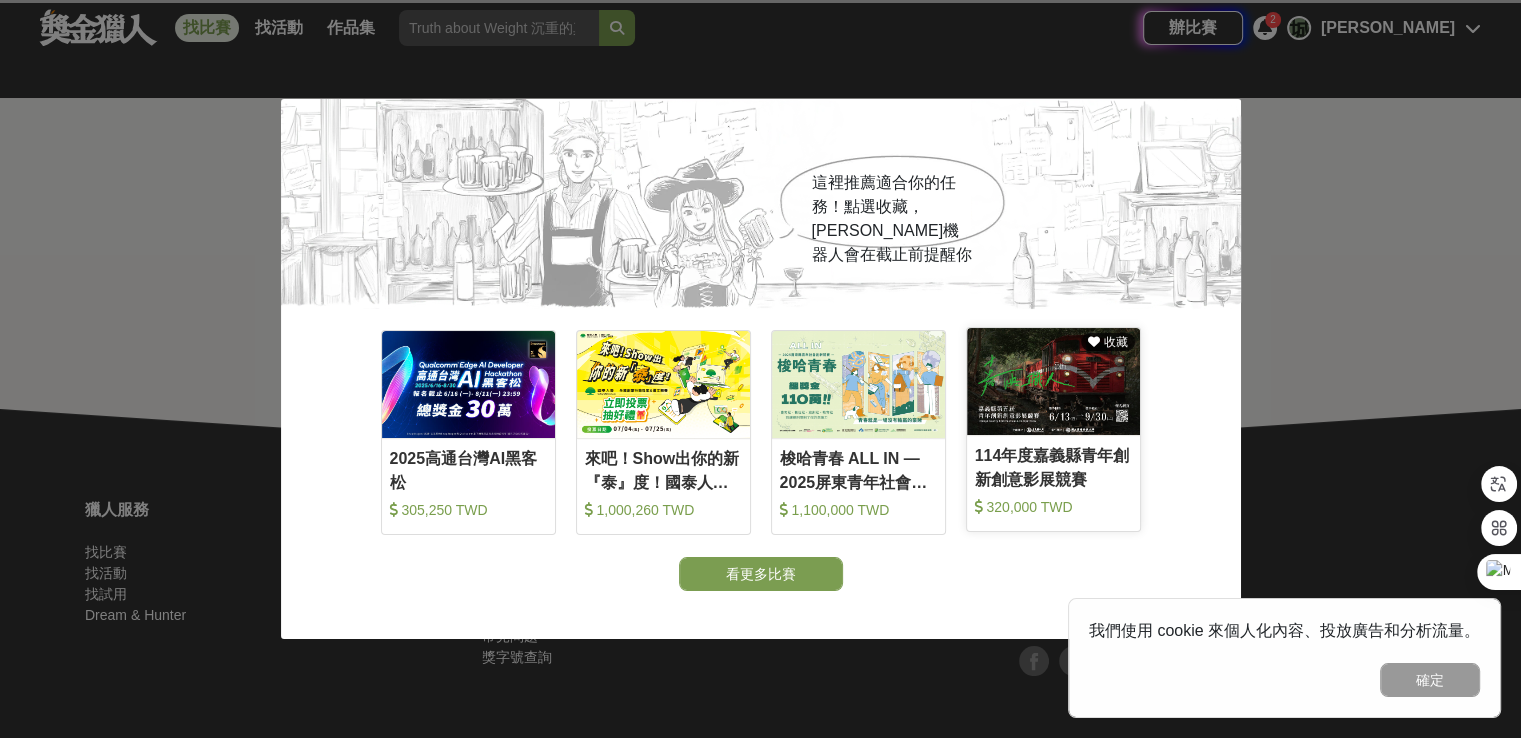 click on "114年度嘉義縣青年創新創意影展競賽" at bounding box center (1053, 466) 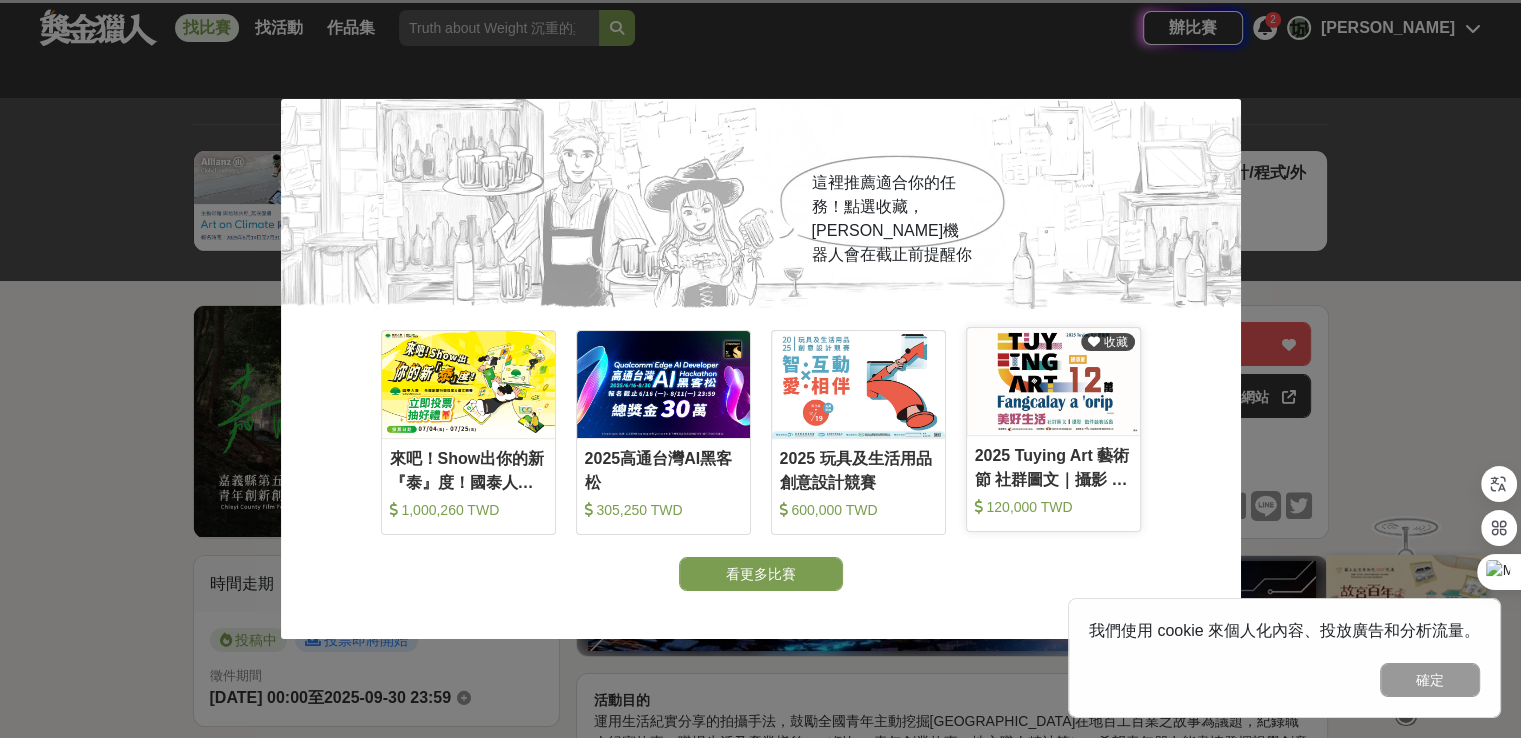 click on "2025 Tuying Art 藝術節 社群圖文｜攝影 徵件競賽活動" at bounding box center [1053, 466] 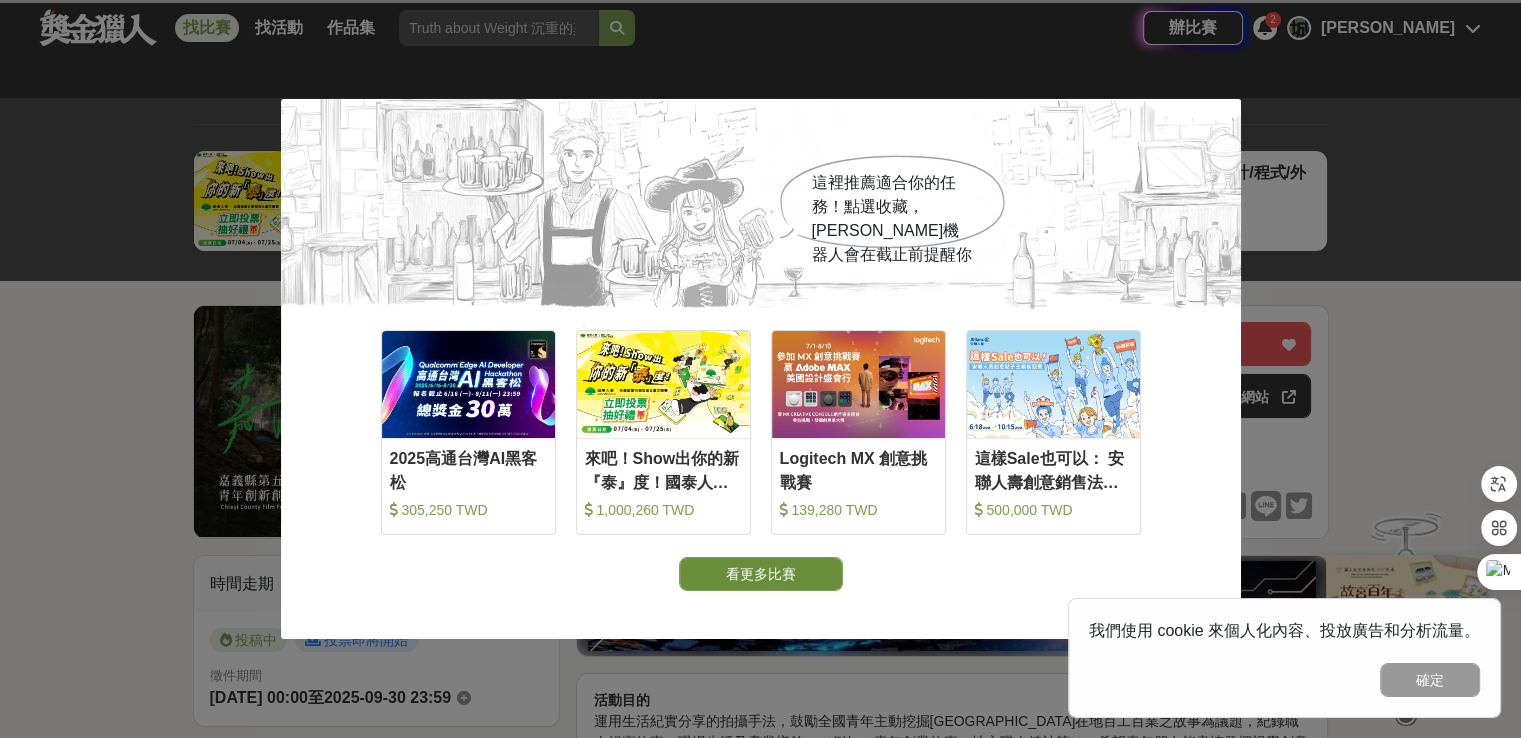 click on "看更多比賽" at bounding box center (761, 574) 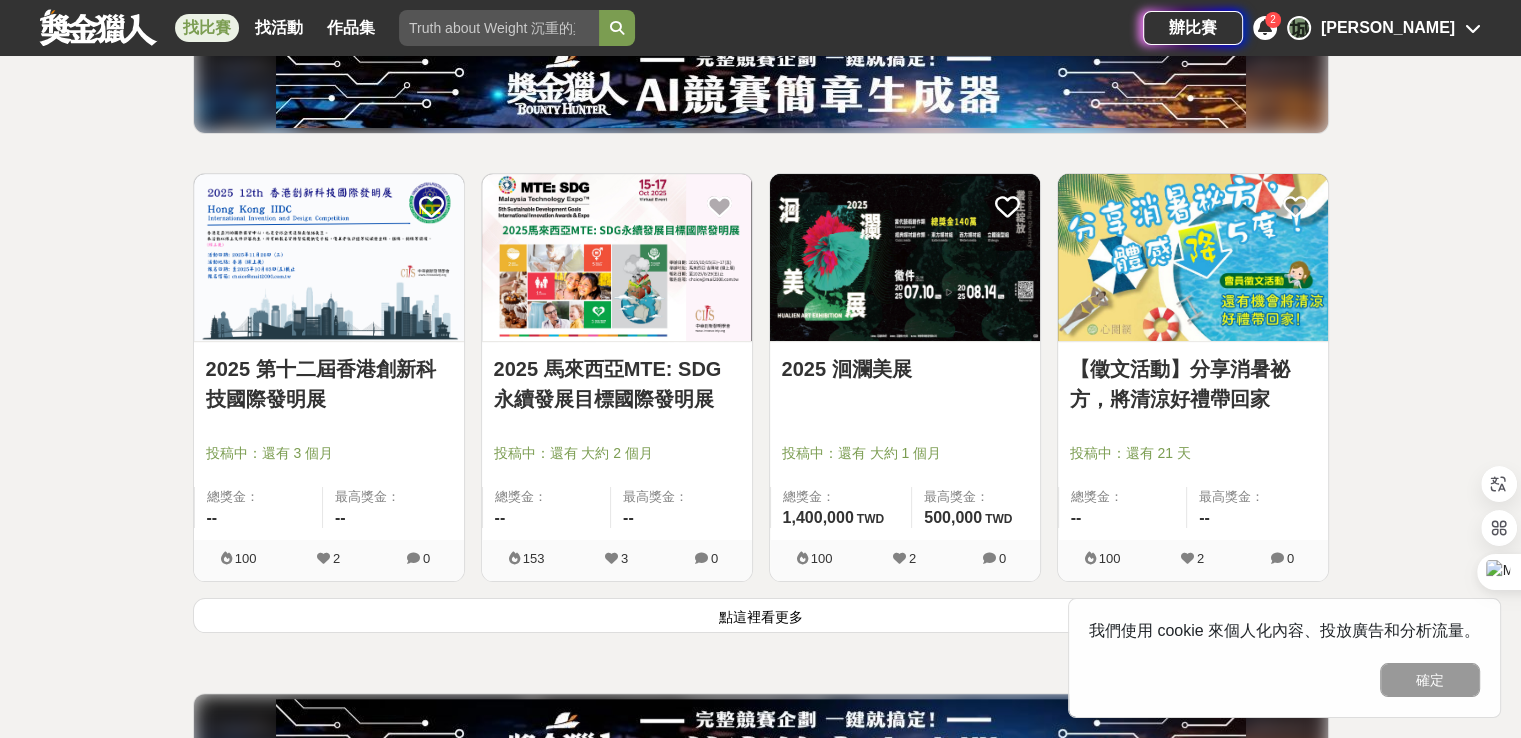 scroll, scrollTop: 300, scrollLeft: 0, axis: vertical 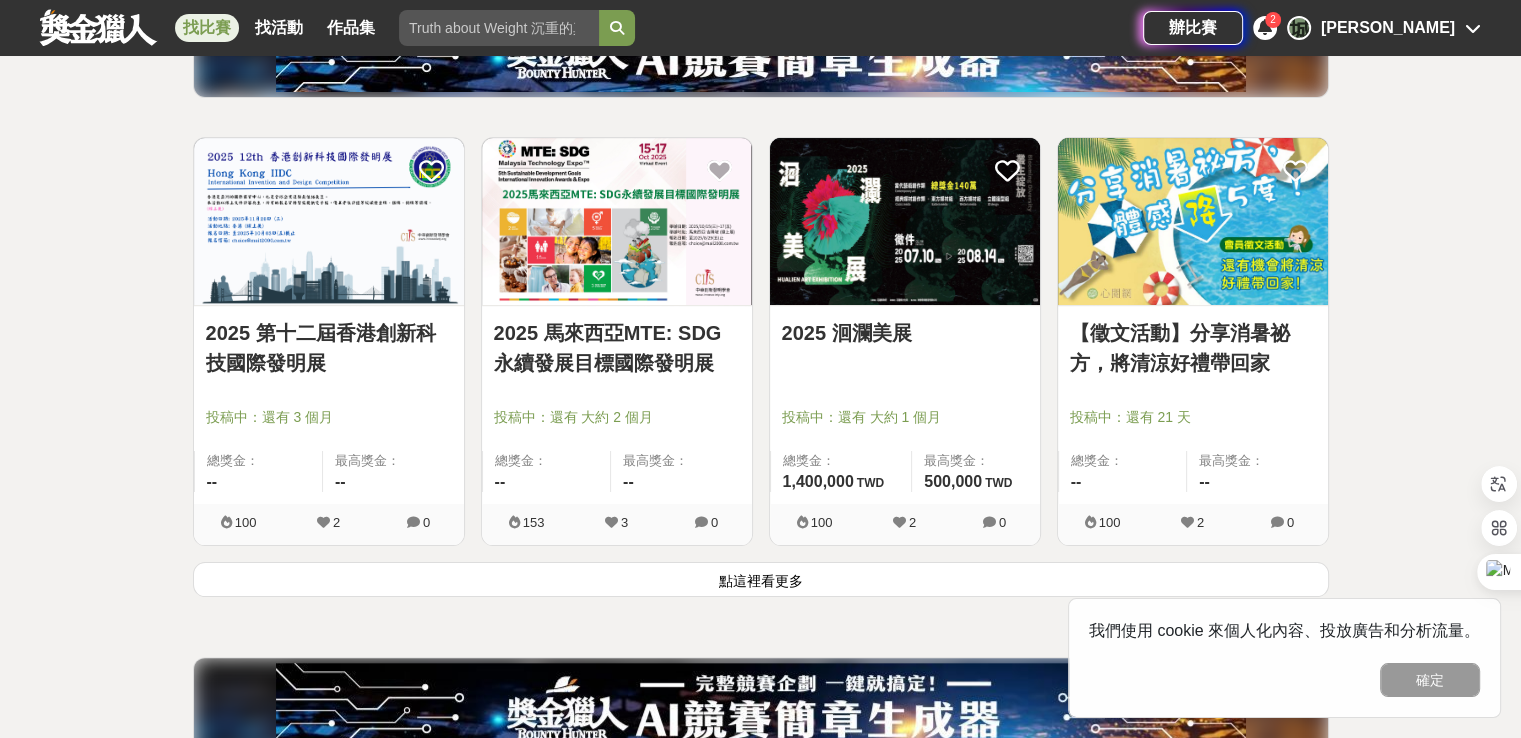click at bounding box center [905, 221] 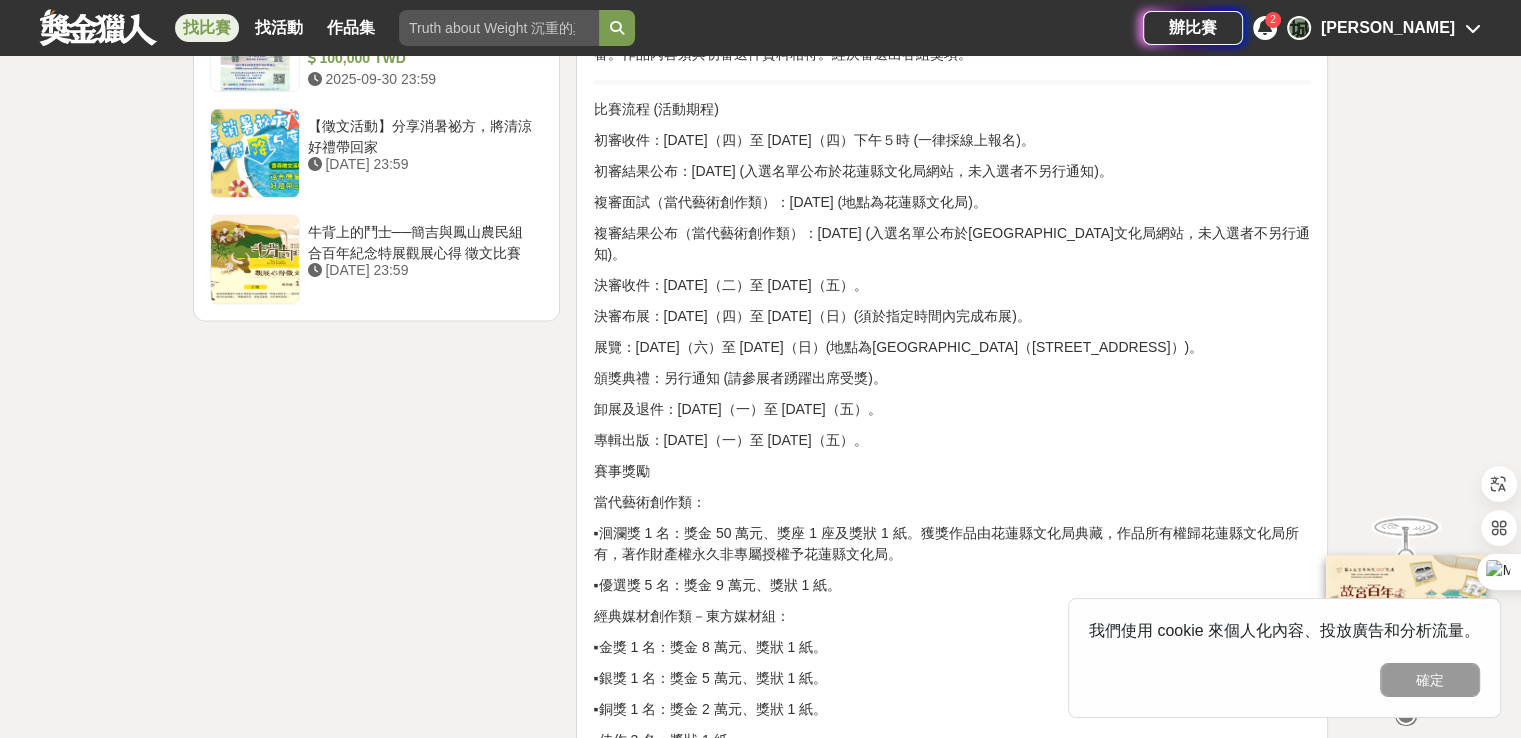 scroll, scrollTop: 2600, scrollLeft: 0, axis: vertical 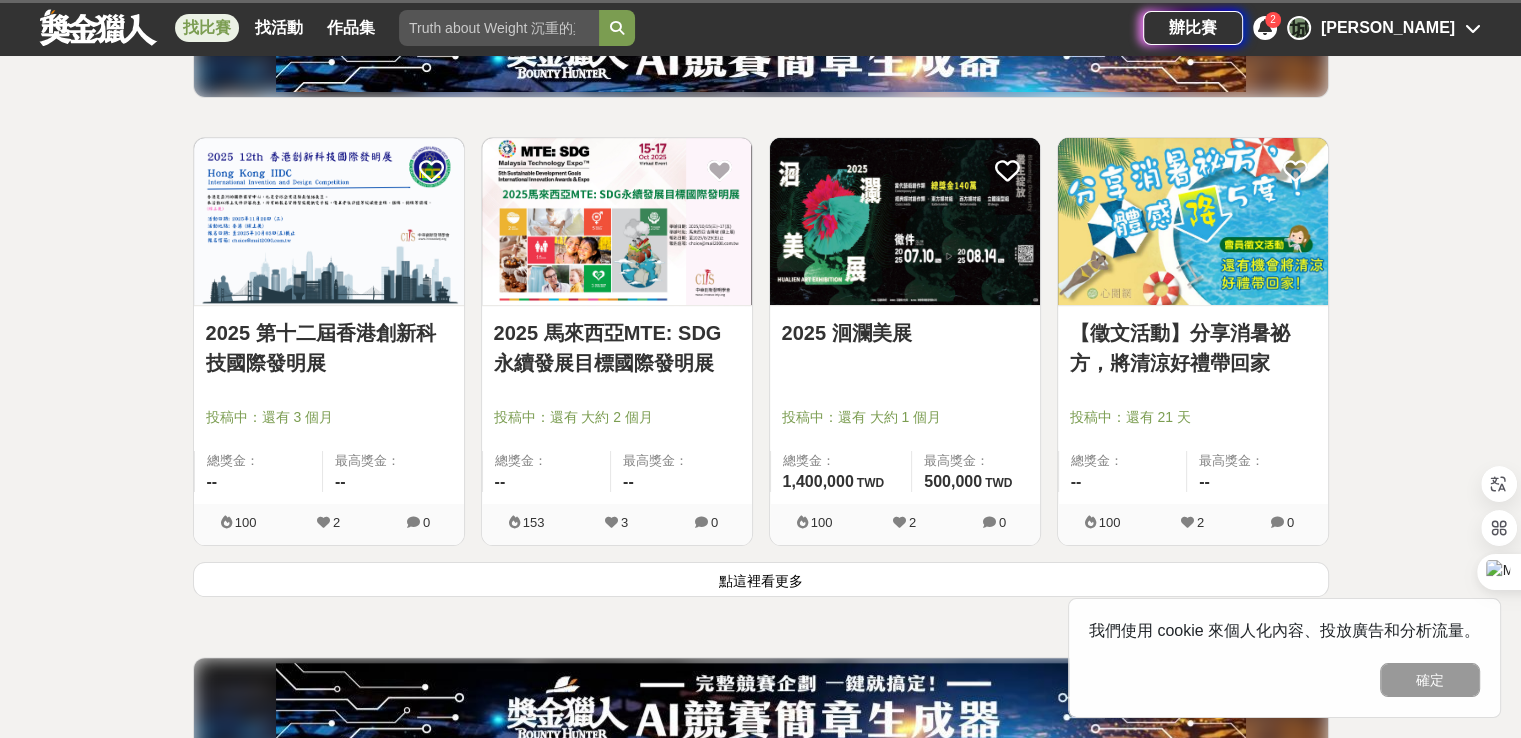 click on "2025 馬來西亞MTE: SDG永續發展目標國際發明展" at bounding box center [617, 348] 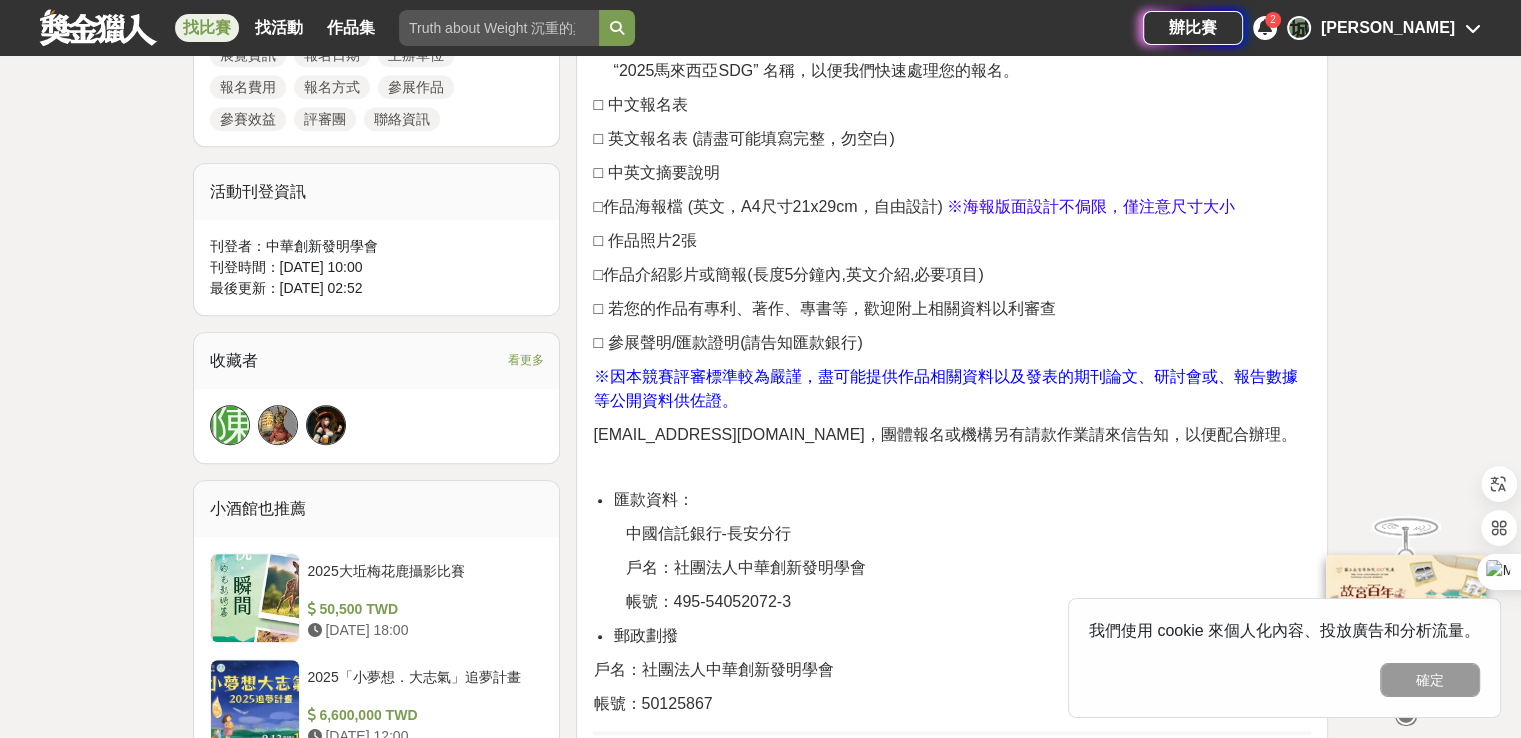 scroll, scrollTop: 1200, scrollLeft: 0, axis: vertical 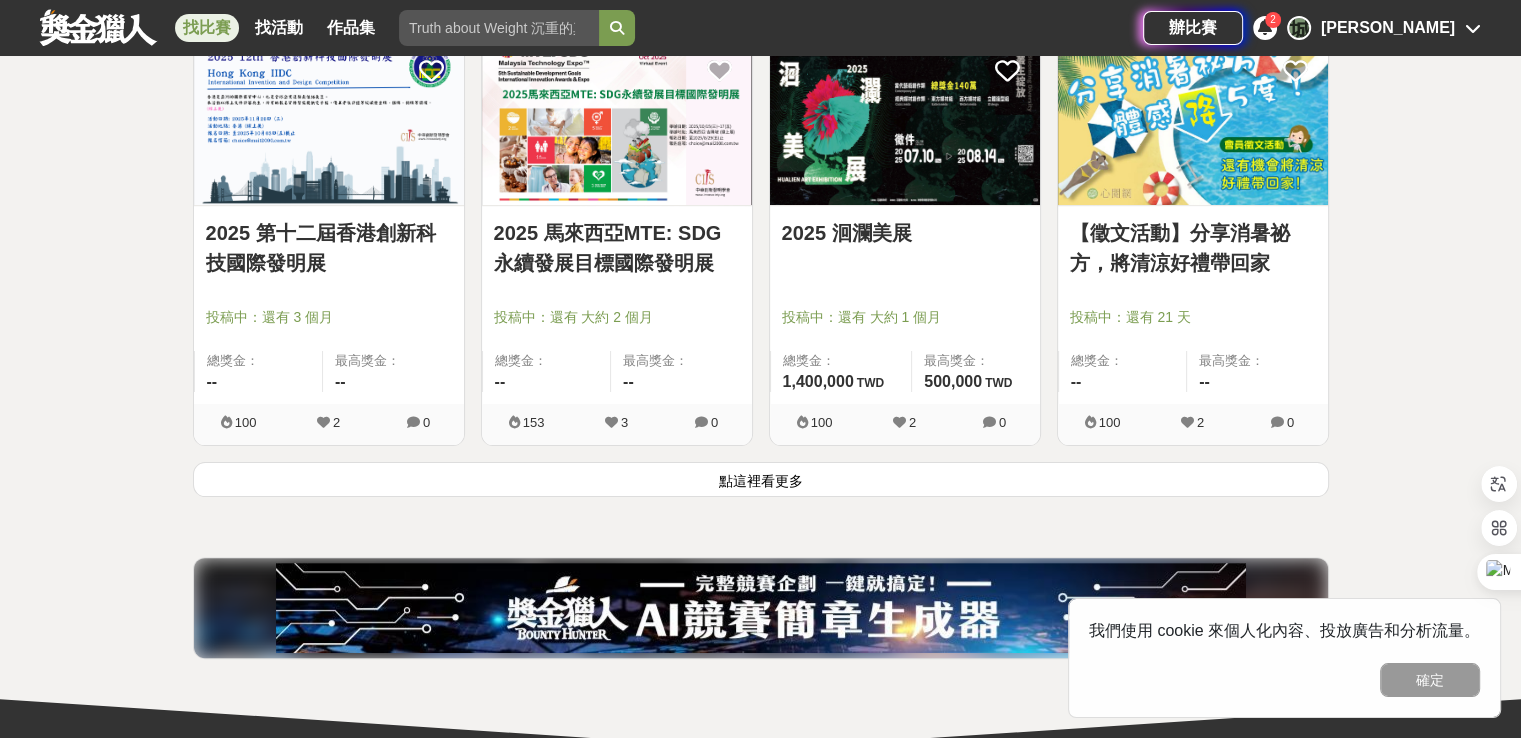 click on "點這裡看更多" at bounding box center (761, 479) 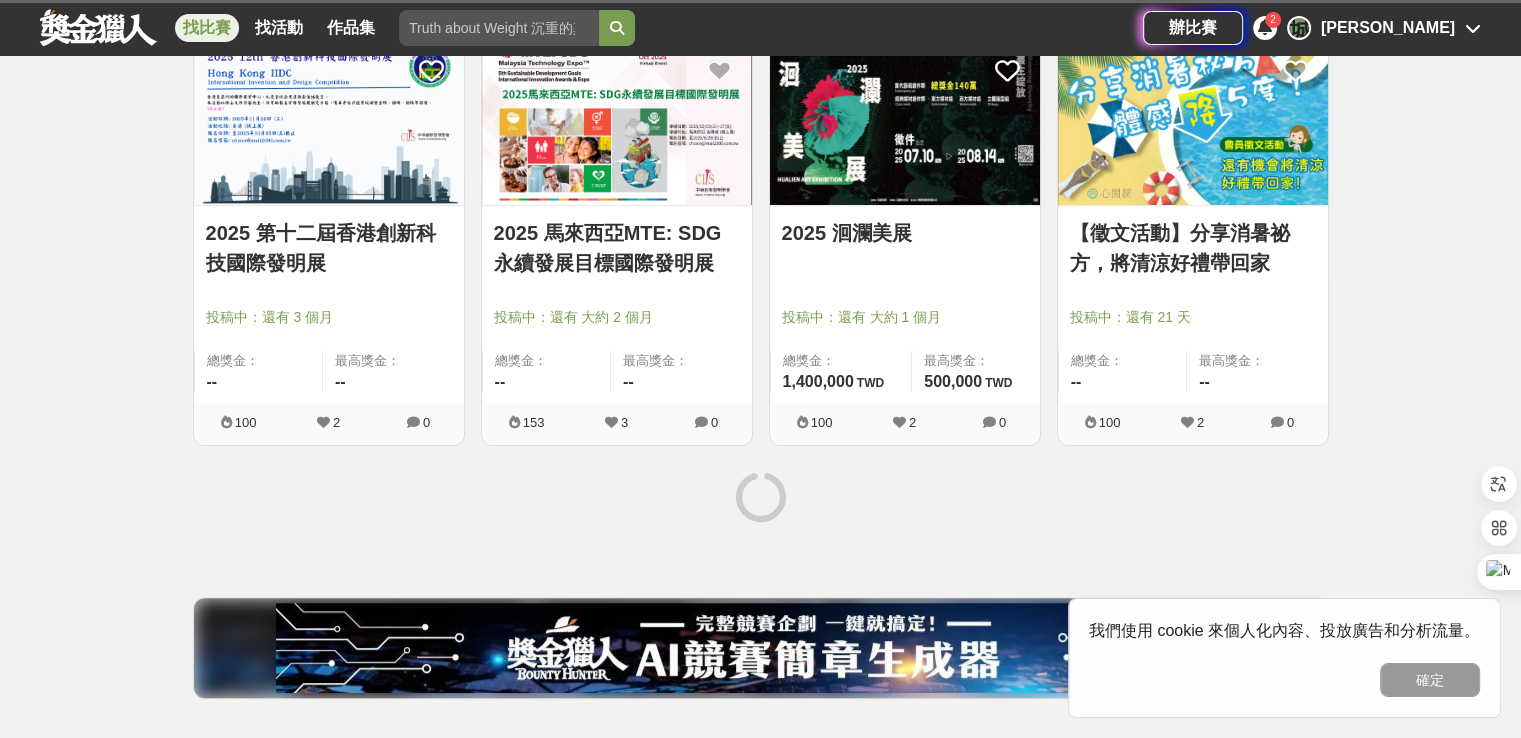 click on "【徵文活動】分享消暑祕方，將清涼好禮帶回家" at bounding box center (1193, 248) 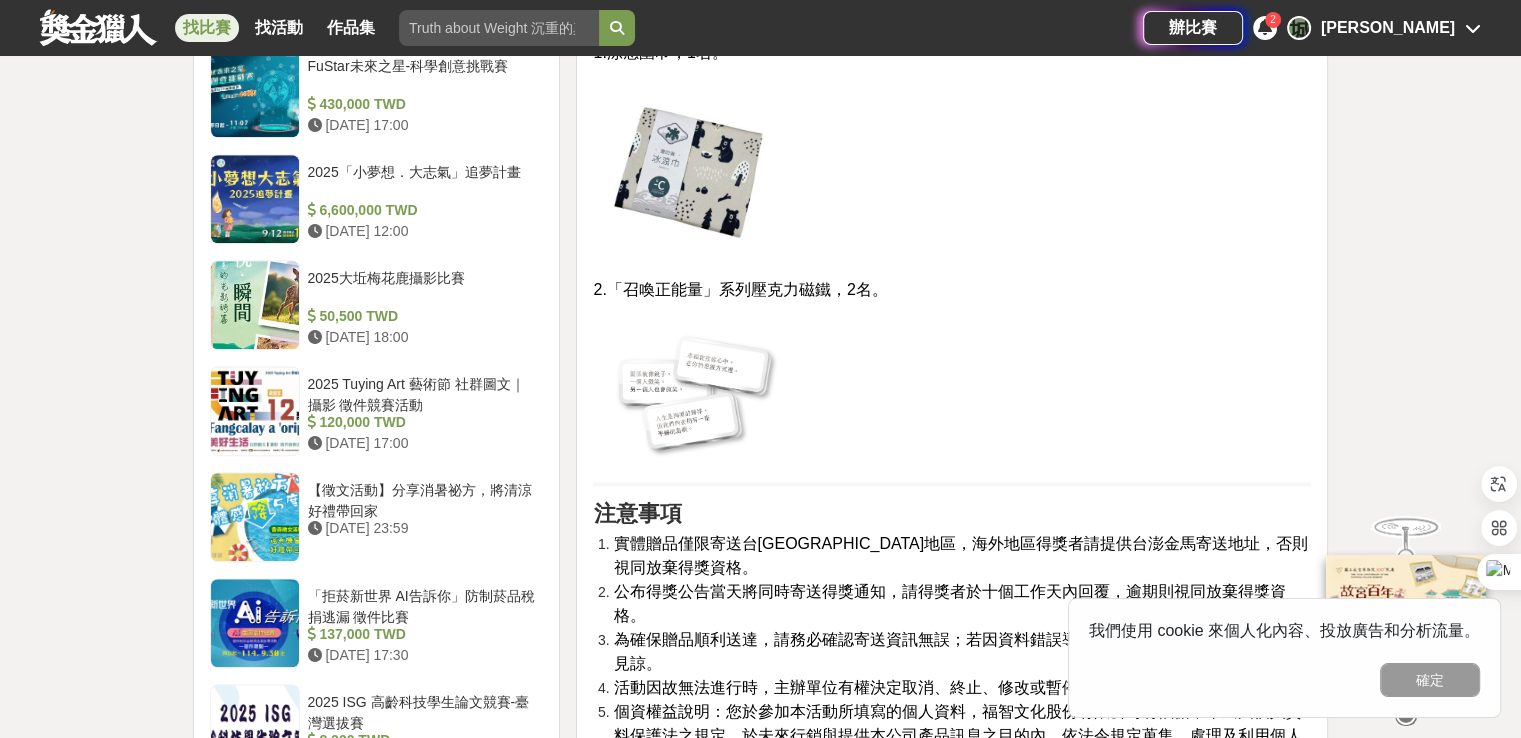 scroll, scrollTop: 1600, scrollLeft: 0, axis: vertical 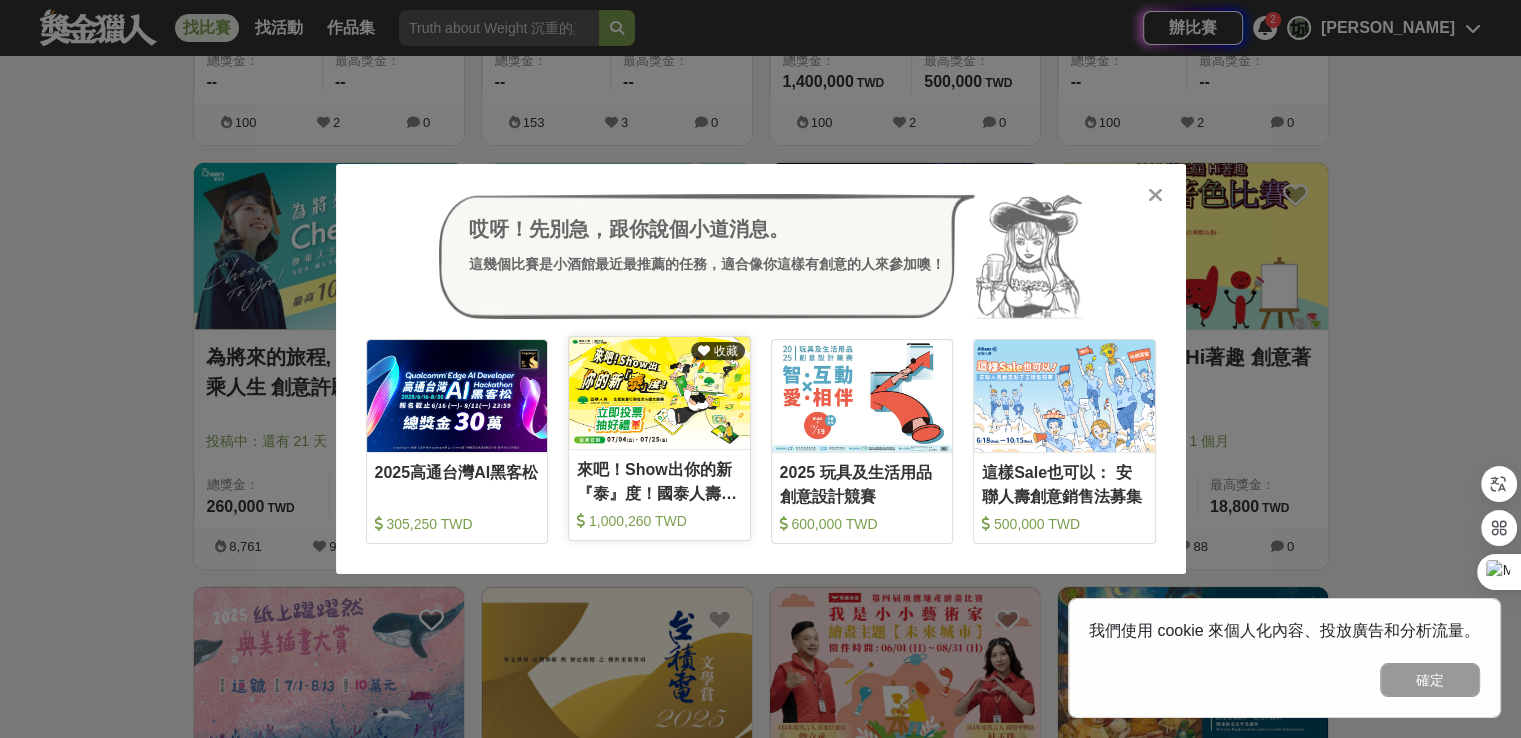 click on "來吧！Show出你的新『泰』度！國泰人壽全國創意行銷提案&圖文競賽" at bounding box center (659, 480) 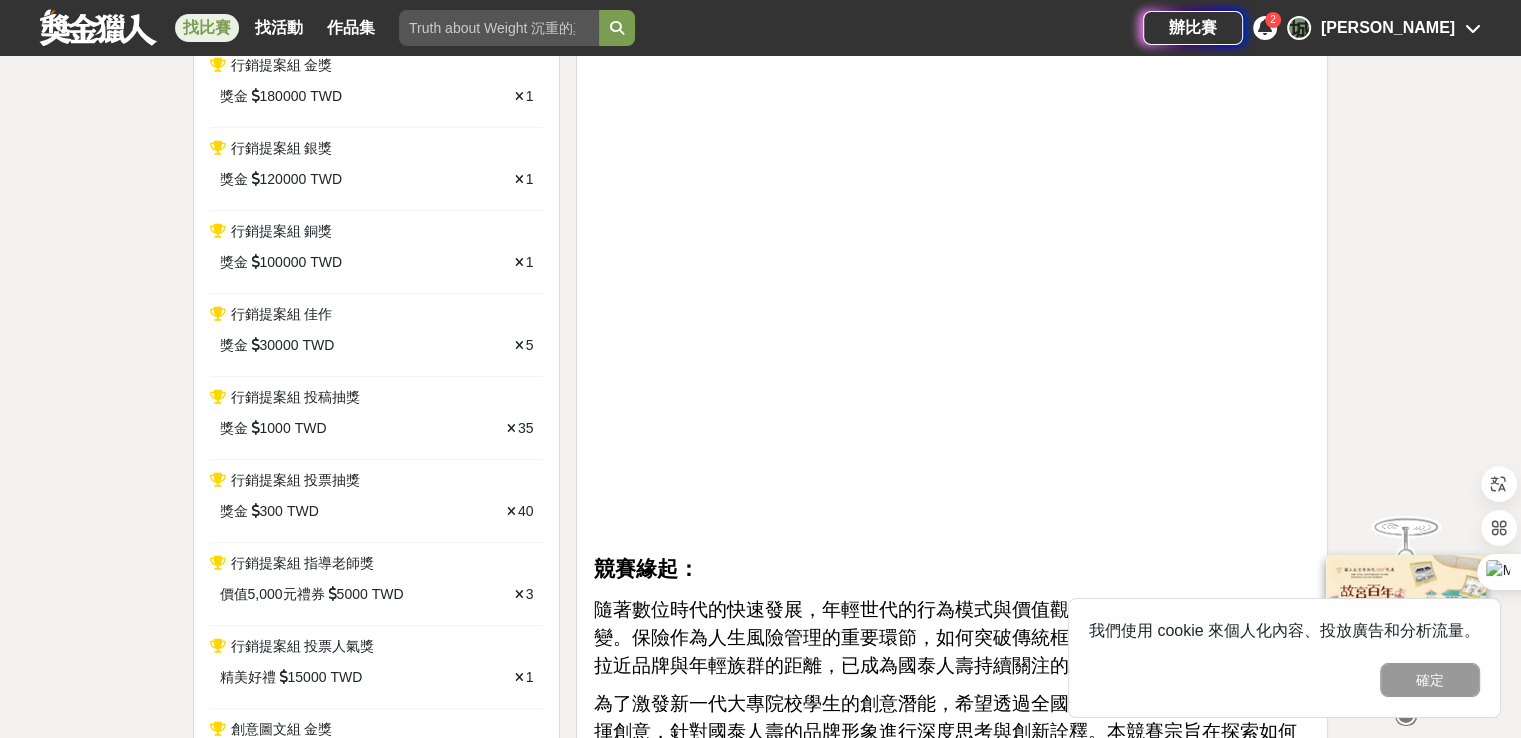 scroll, scrollTop: 1000, scrollLeft: 0, axis: vertical 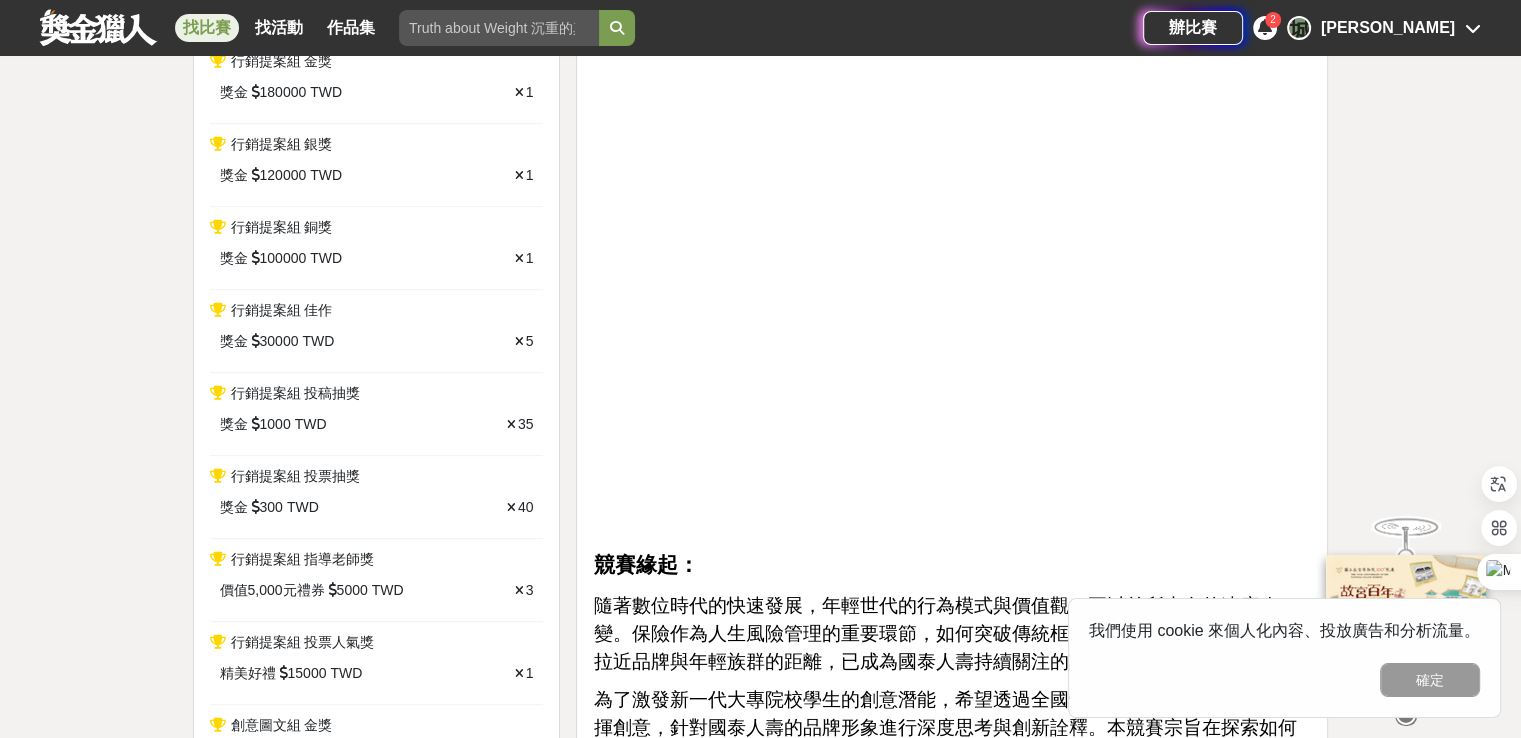 click on "大家都在看 2025「Art on Climate」國際繪畫比賽 2025-07-31 00:00 來吧！Show出你的新『泰』度！國泰人壽全國創意行銷提案&圖文競賽 2025-06-27 17:00 2025金匠獎-設計/程式/外語影片競賽 2025-07-28 23:00 來吧！Show出你的新『泰』度！國泰人壽全國創意行銷提案&圖文競賽 收藏 前往比賽網站 總獎金 (包含獎品) 1,000,260   TWD 最高獎金 180,000   TWD 身分限制 大專院校(含研究所) 國籍/地區限制 不限 183,801 755 0 分享至 收藏 前往比賽網站 時間走期 投票中 徵件期間 創意圖文組 徵件 2025-03-28 12:00  至  2025-06-27 17:00 創意圖文組 報名 2025-03-28 12:00  至  2025-06-27 17:00 行銷提案組 徵件 2025-03-28 12:00  至  2025-06-27 17:00 行銷提案組 報名 2025-03-28 12:00  至  2025-06-27 17:00 投票期間 創意圖文組 人氣投票    至  行銷提案組 人氣投票    至  賽事獎項 行銷提案組 金獎 獎金 180000 TWD 1 行銷提案組 銀獎 獎金 120000 TWD 1" at bounding box center [760, 4914] 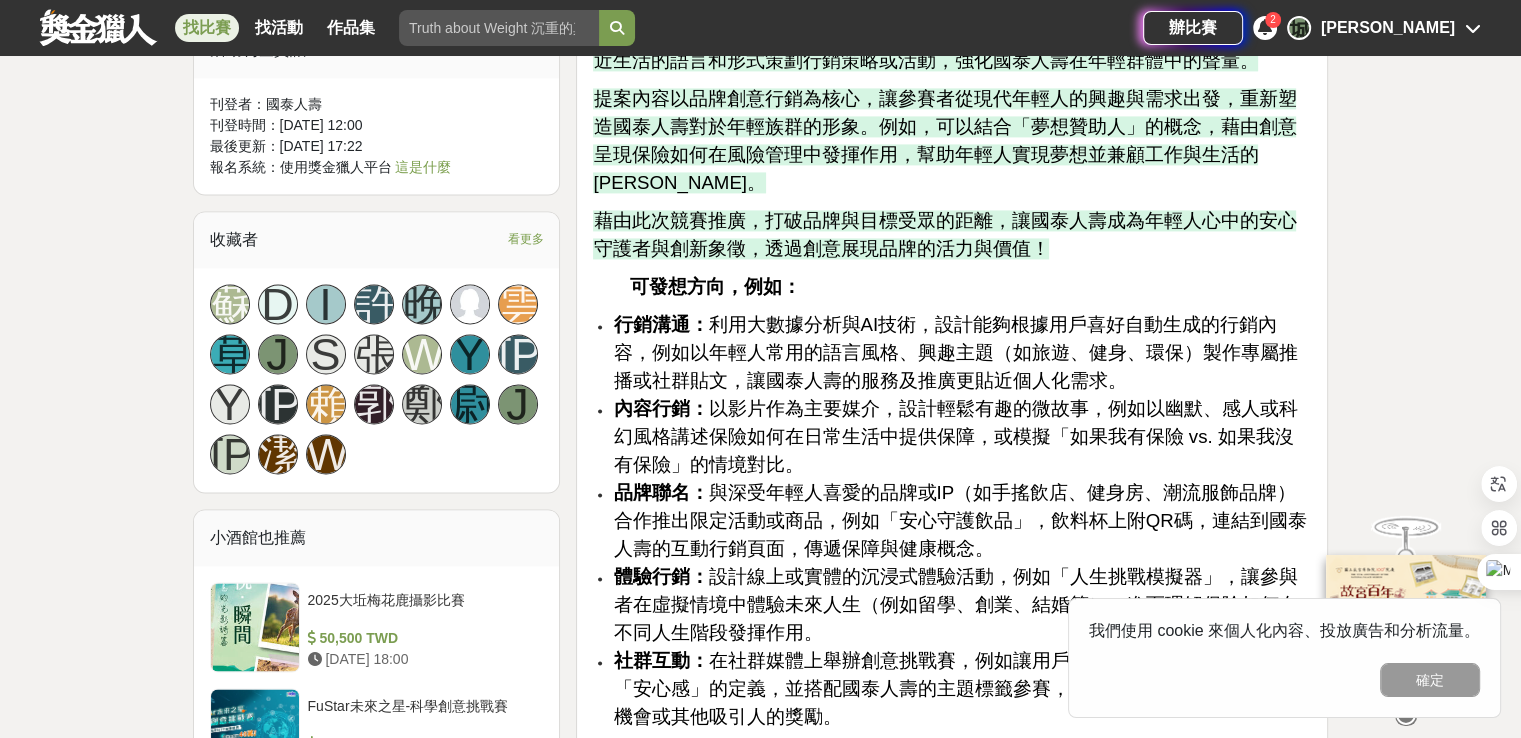 scroll, scrollTop: 3000, scrollLeft: 0, axis: vertical 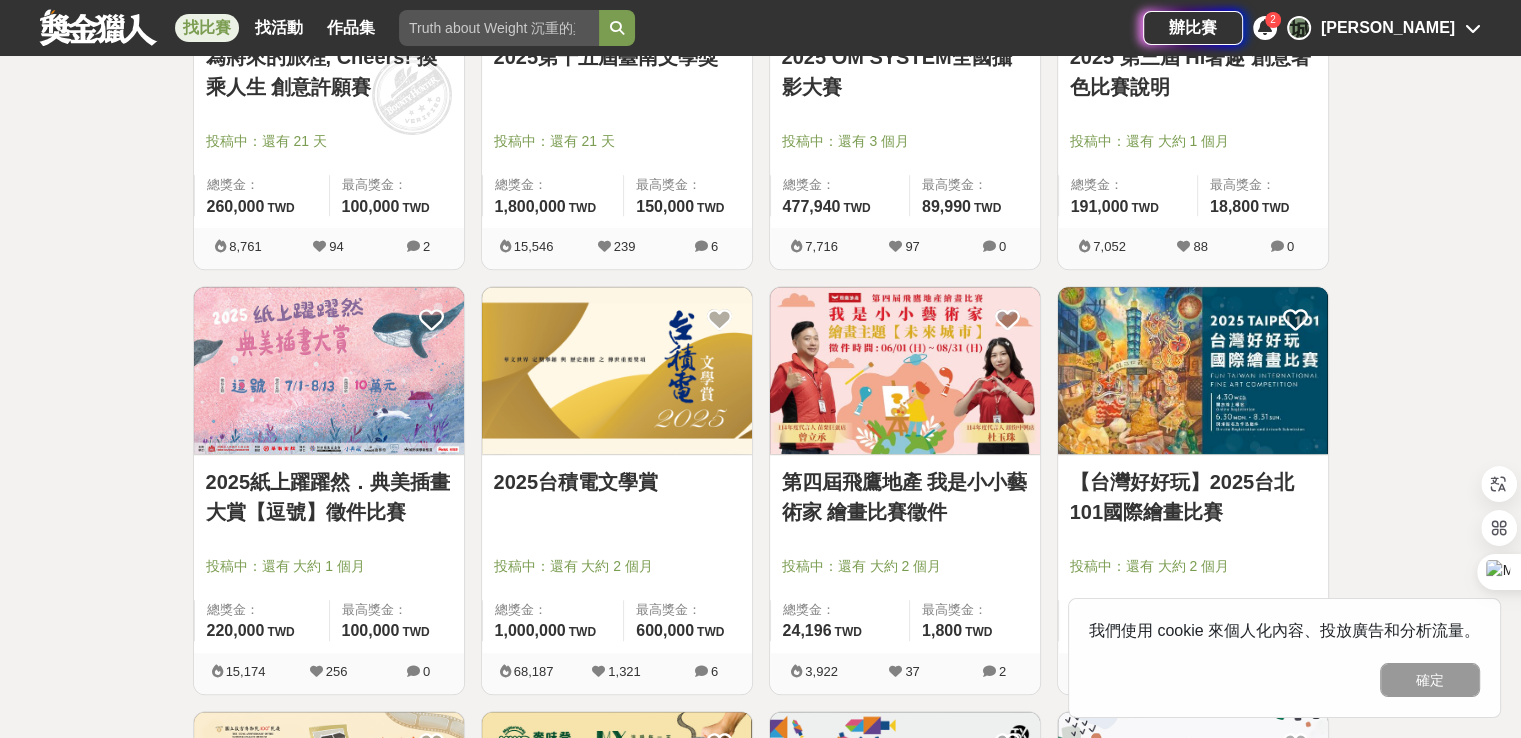 click on "第四屆飛鷹地產 我是小小藝術家 繪畫比賽徵件" at bounding box center [905, 497] 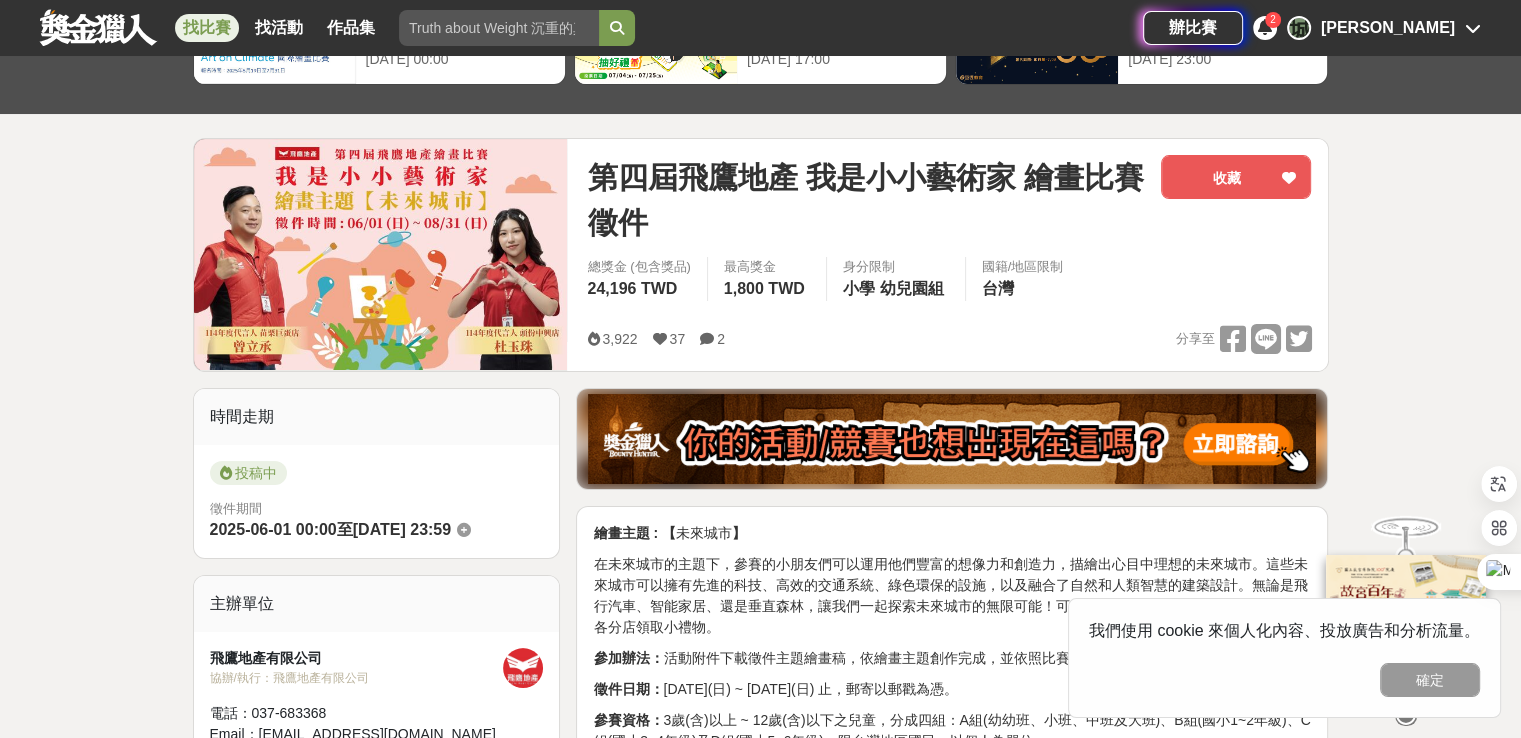scroll, scrollTop: 400, scrollLeft: 0, axis: vertical 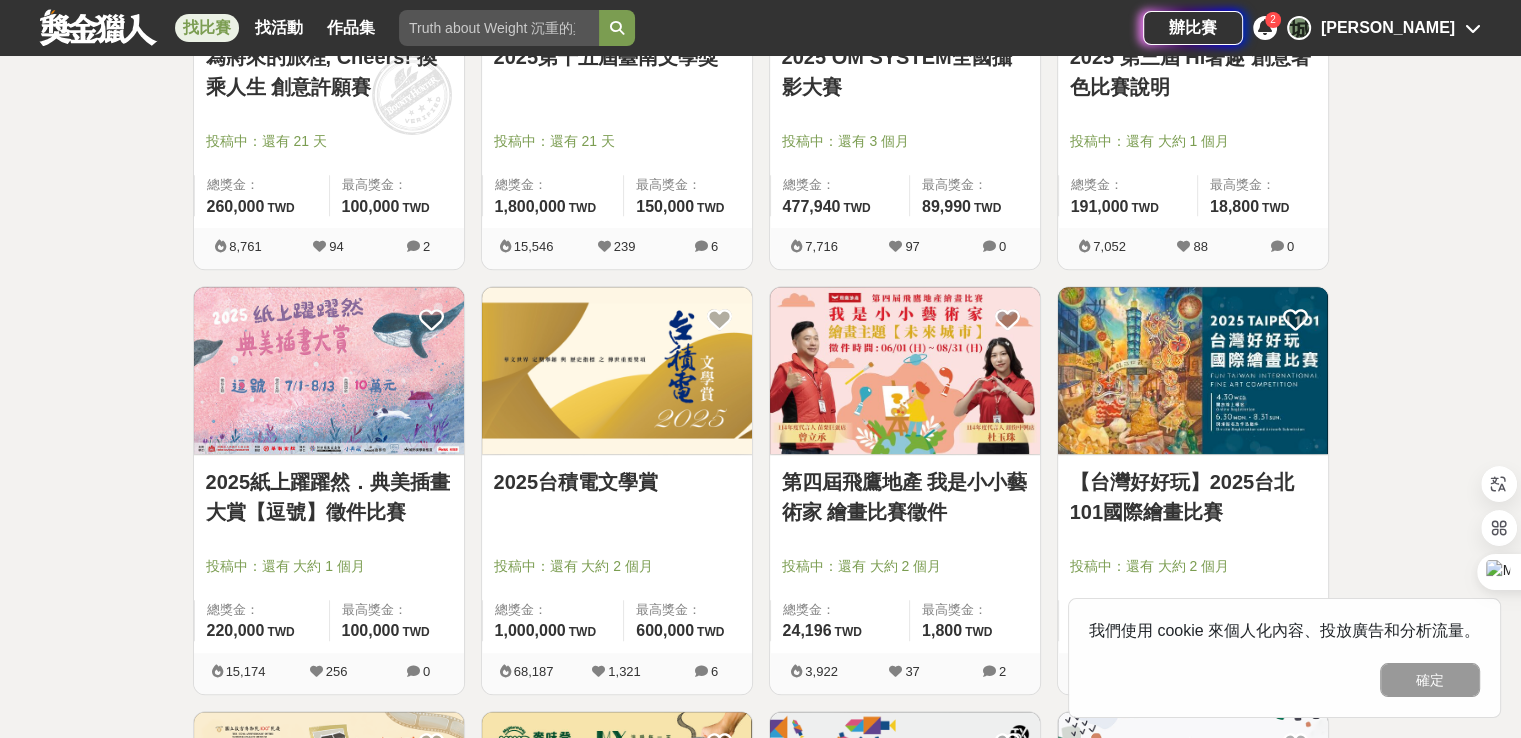 click on "2025台積電文學賞" at bounding box center (617, 482) 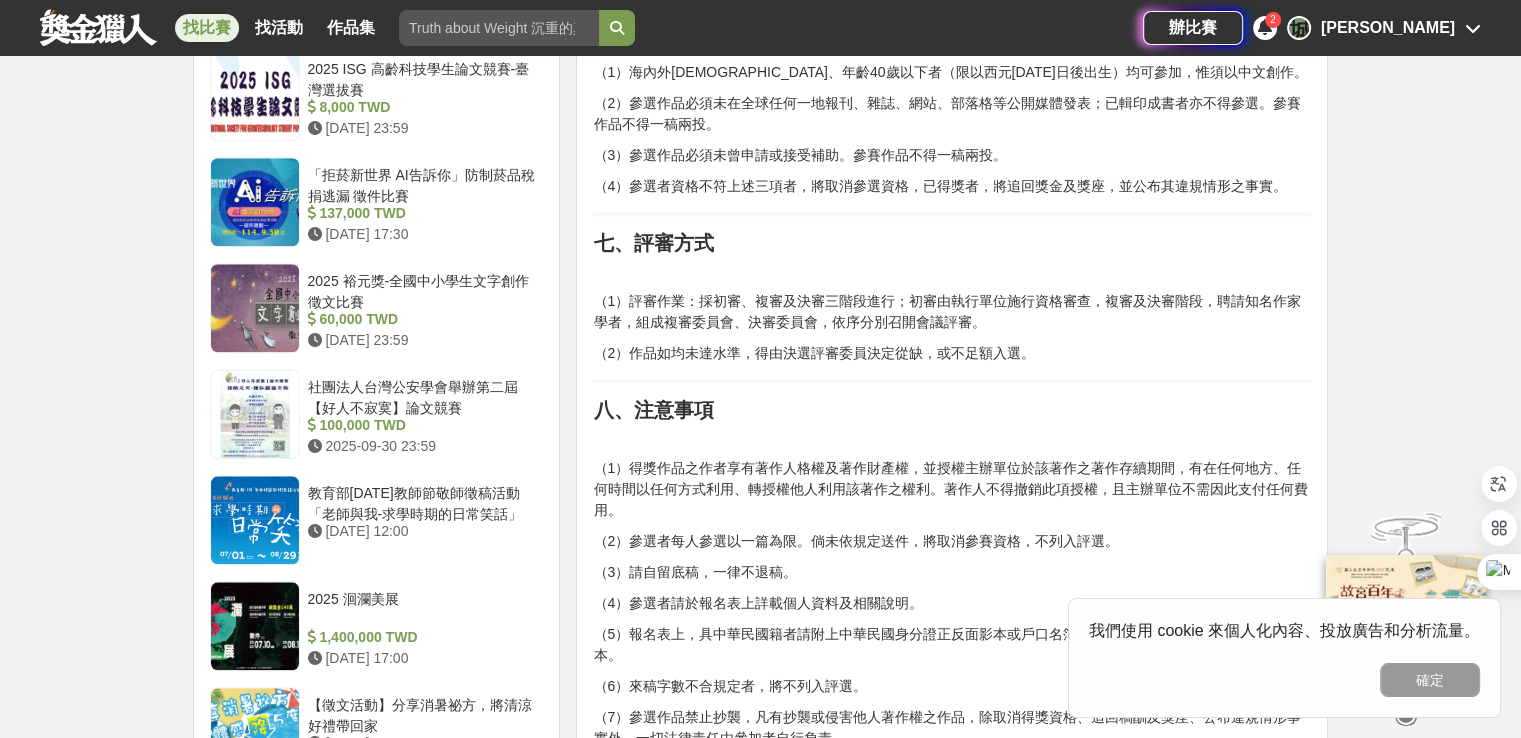 scroll, scrollTop: 2100, scrollLeft: 0, axis: vertical 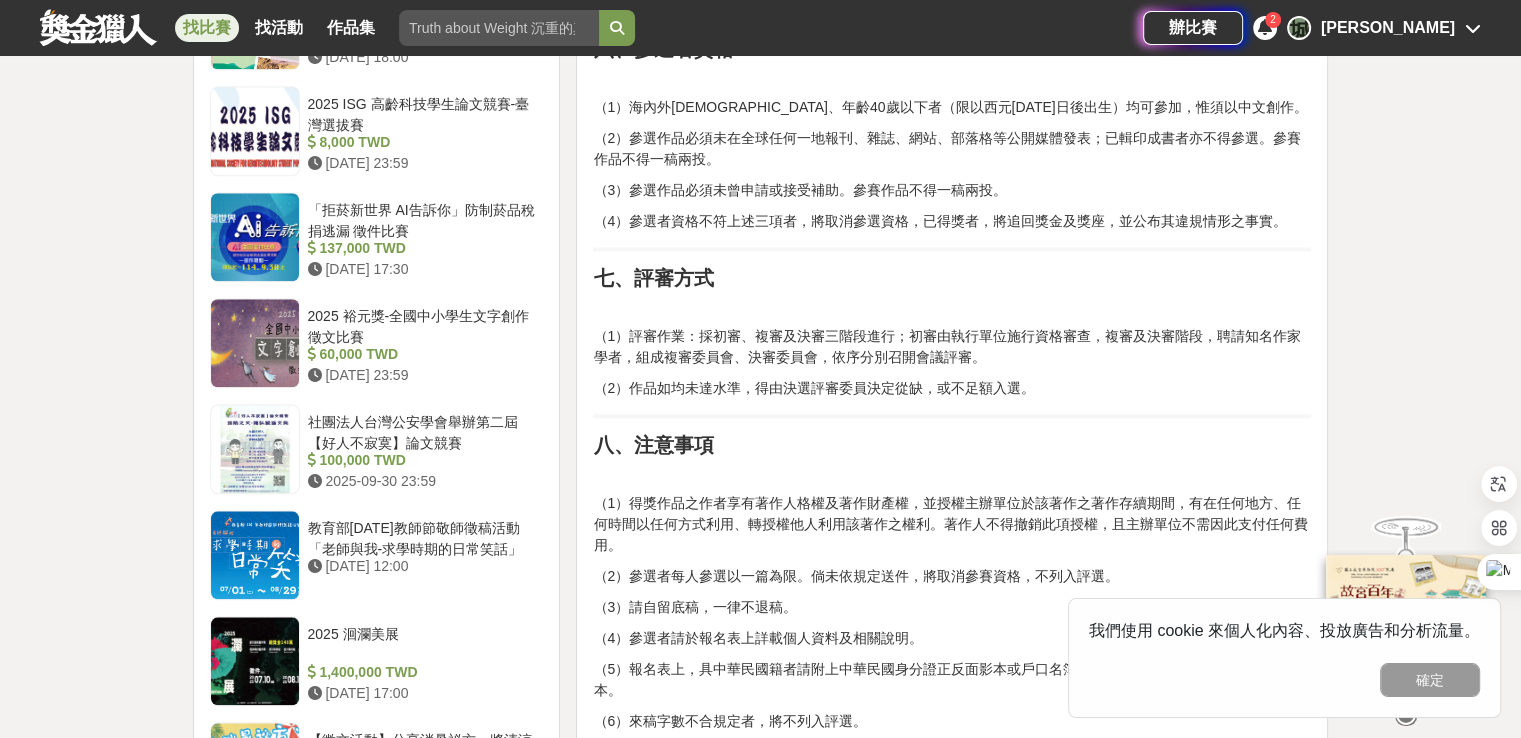 click at bounding box center [1265, 27] 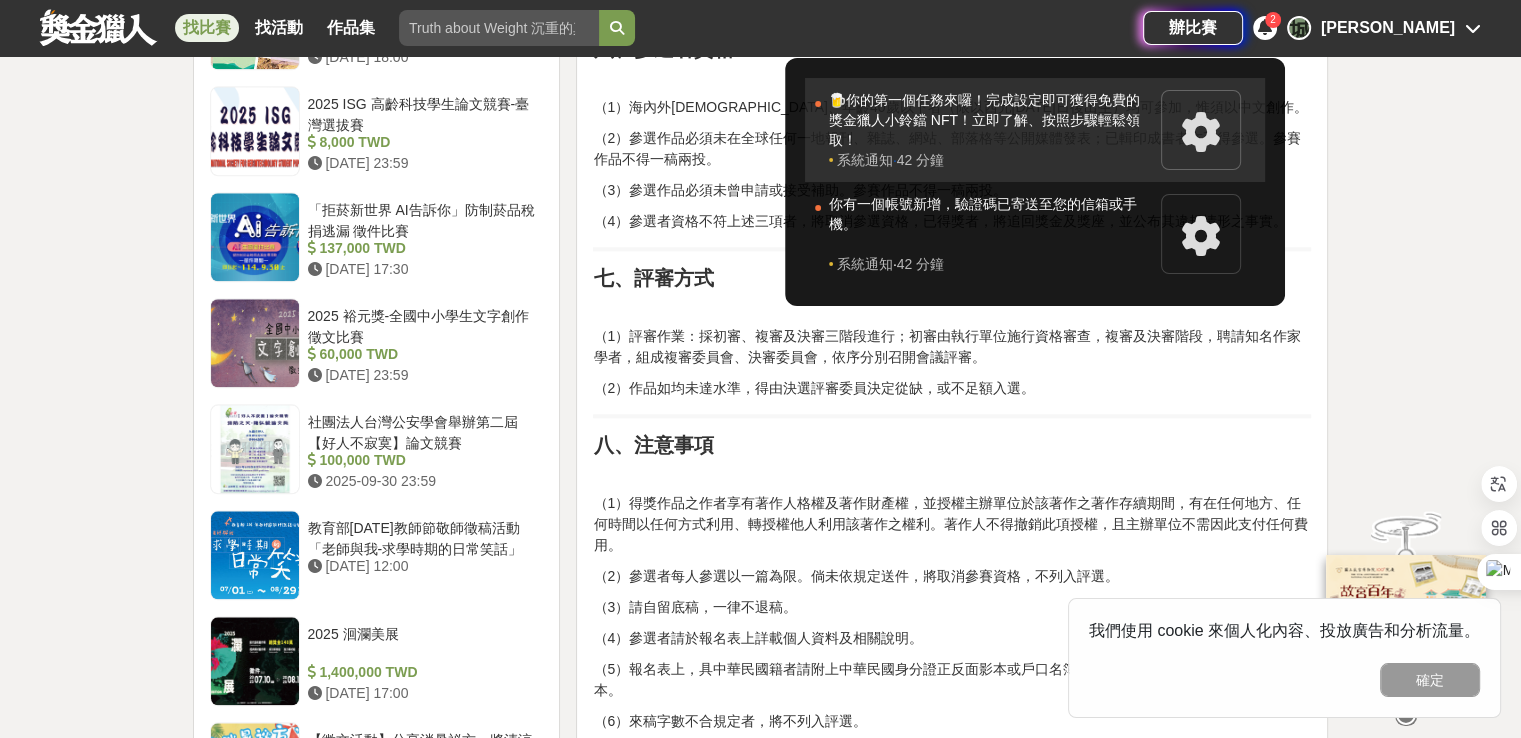 click on "🍺你的第一個任務來囉！完成設定即可獲得免費的獎金獵人小鈴鐺 NFT！立即了解、按照步驟輕鬆領取！" at bounding box center [990, 120] 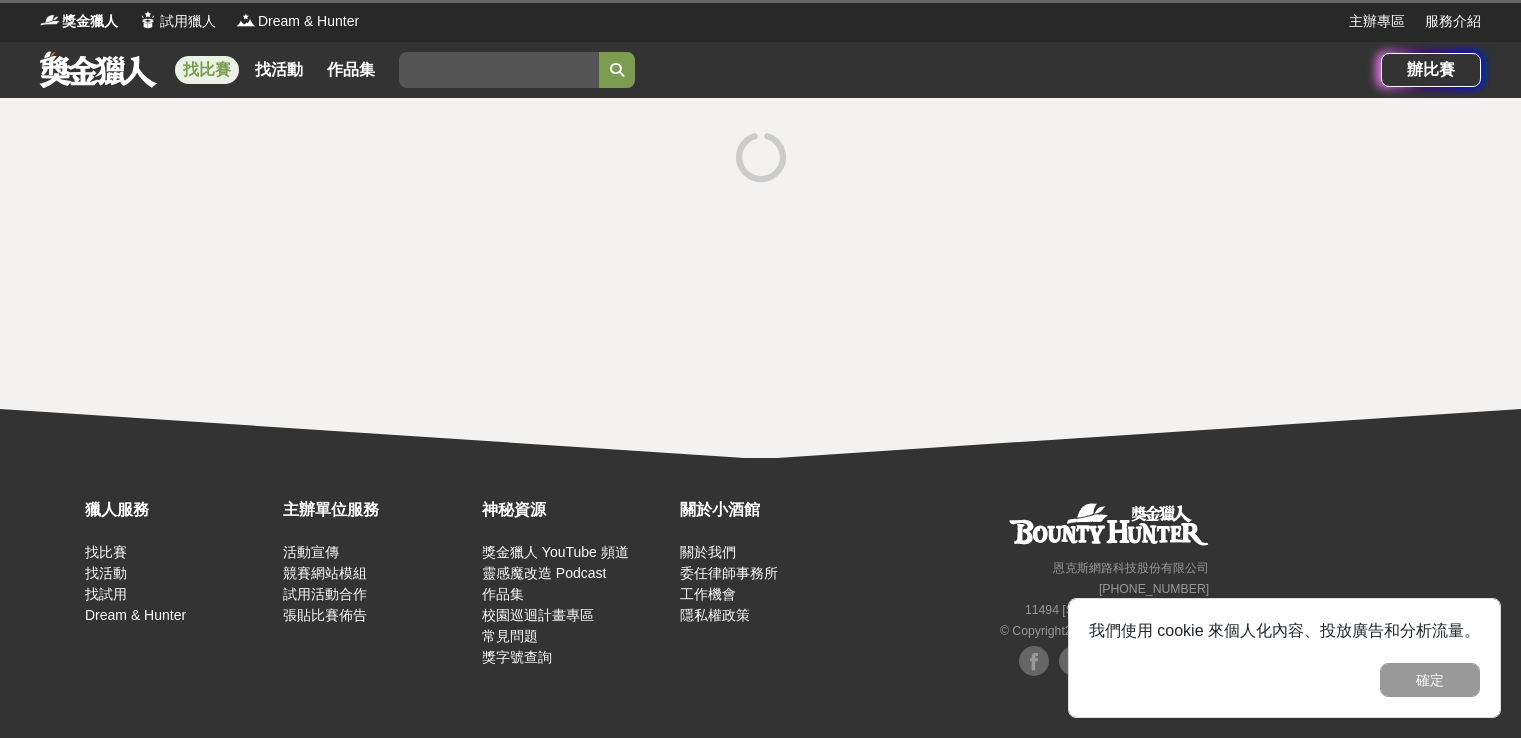 scroll, scrollTop: 0, scrollLeft: 0, axis: both 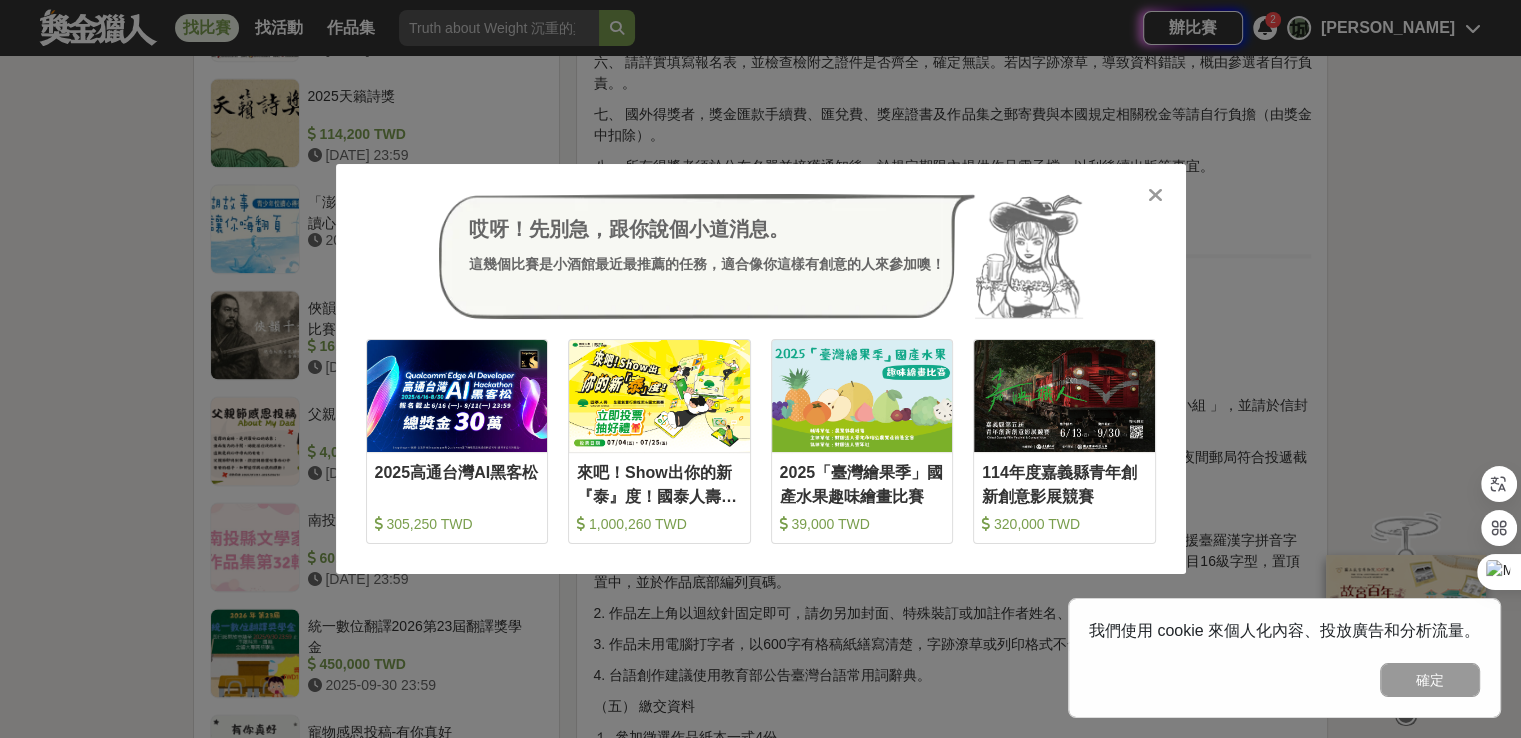 click at bounding box center (1155, 195) 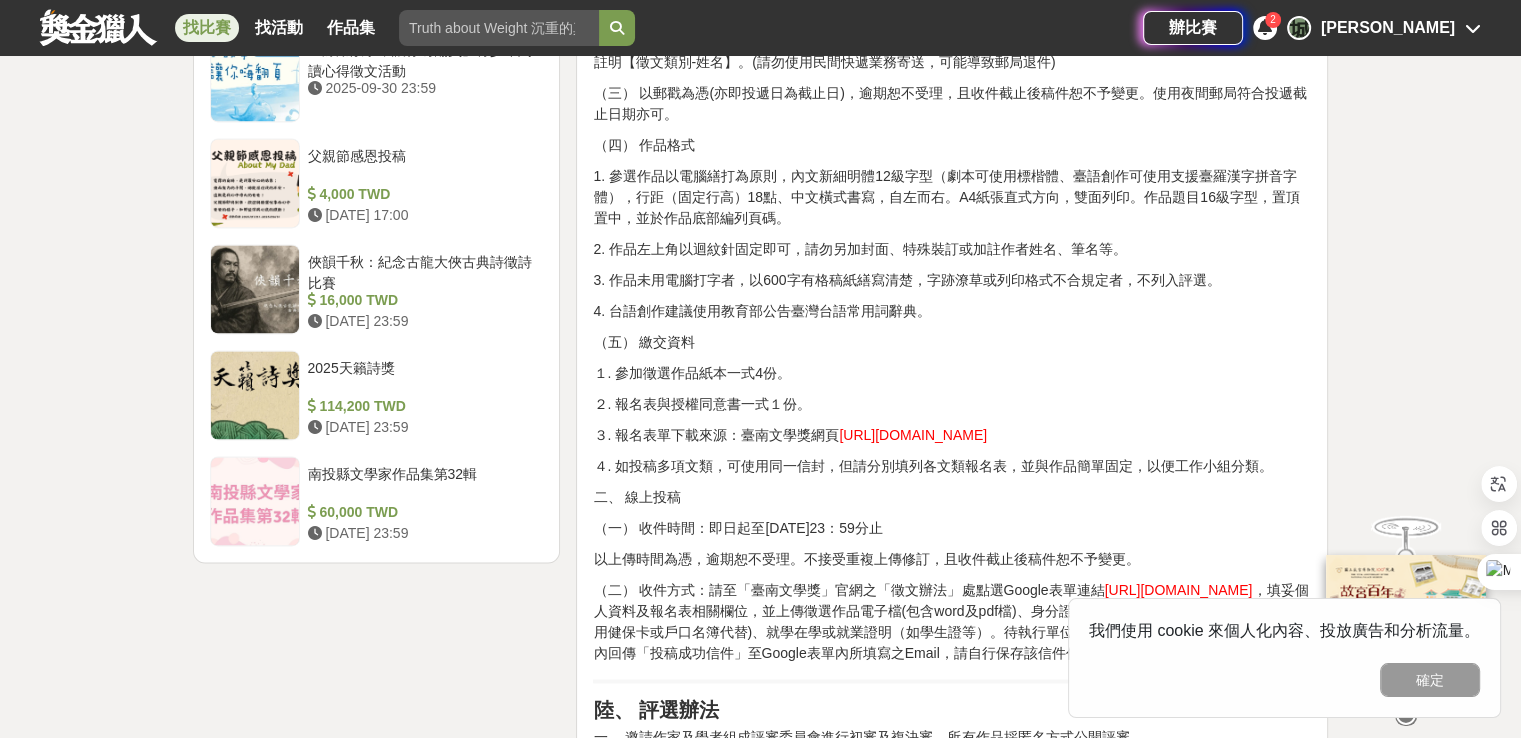 scroll, scrollTop: 2900, scrollLeft: 0, axis: vertical 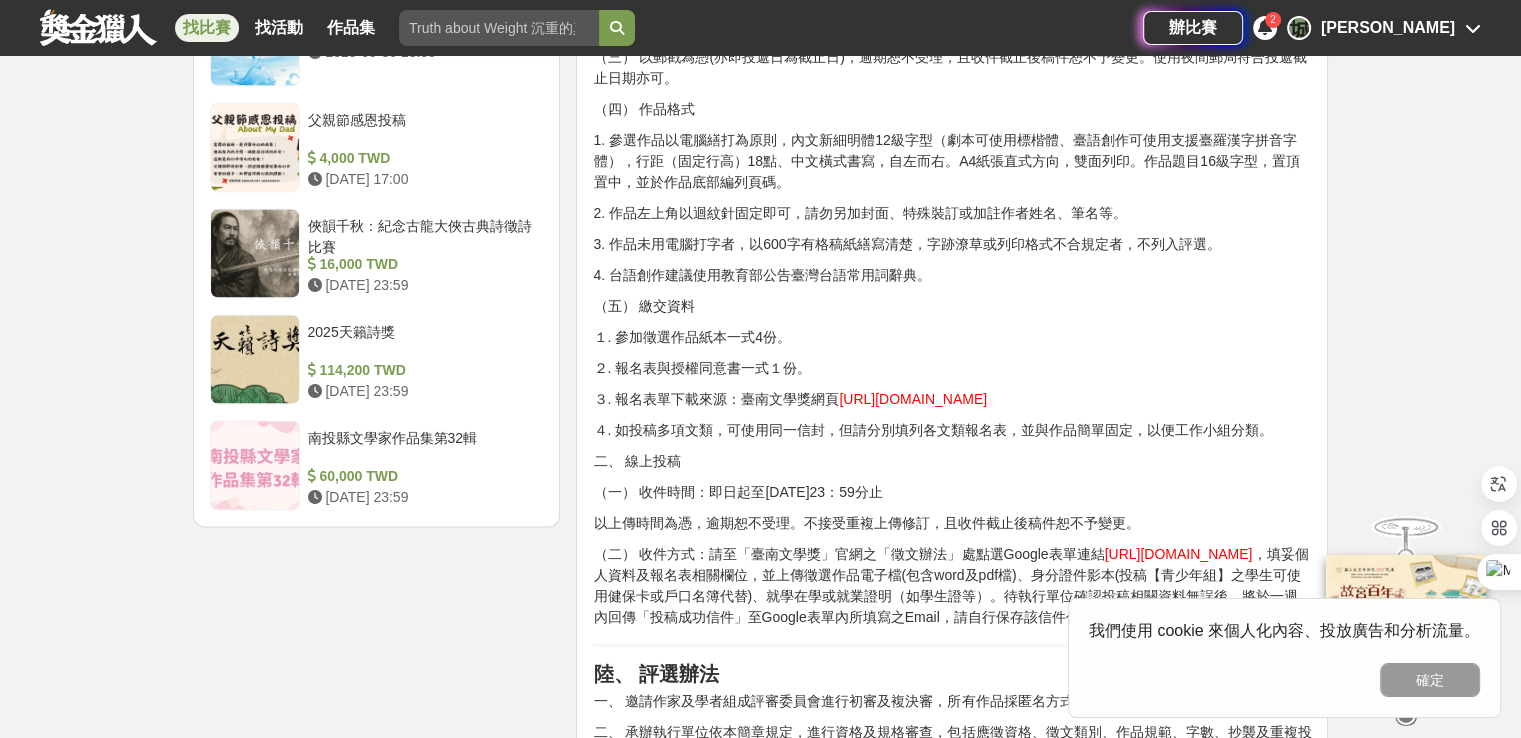 click on "壹、 宗旨 鼓勵文學創作，推廣文學欣賞及寫作風氣，發掘和培植文學人才，建立臺南文學特色。 貳、 辦理單位 一、 主辦單位：臺南市政府 二、 承辦單位：臺南市政府文化局 三、 執行單位：聯經出版事業股份有限公司 參、 徵選文類及獎勵方式 一、 徵文組別及對象 【一般組】具中華民國國籍者，並持有中華民國身分證者。 【青少年組】具中華民國國籍者，且符合以下條件： 1. 西元2006年9月1日以後~2012年8月31日前出生，國中一年級至高中三年級應屆畢業生。 2. 曾經或目前就學、就業，或設籍臺南市者，並持有證明。 【風起 ‧ 臺南】不限國籍。 二、 徵選文類及字數（以華語文、台語文寫作） 【一般組】 1. 散文（華語）：5千字以內。 2. 短篇小說（華語、臺語）：1萬字以內。 2. 現代詩（華語、臺語）︰1首，50行以內。 【青少年組】 【風起 ‧ 臺南】" at bounding box center (952, -424) 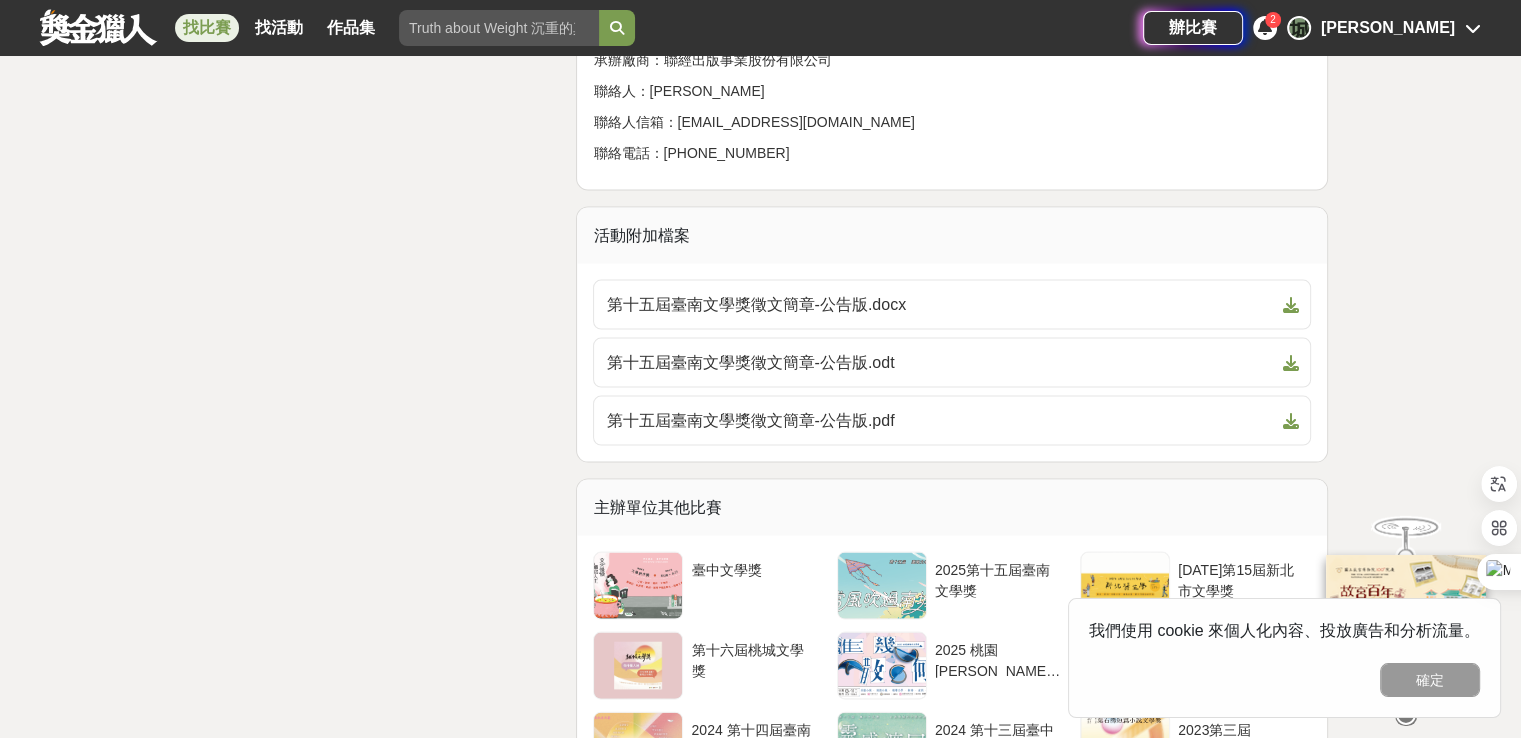 scroll, scrollTop: 4300, scrollLeft: 0, axis: vertical 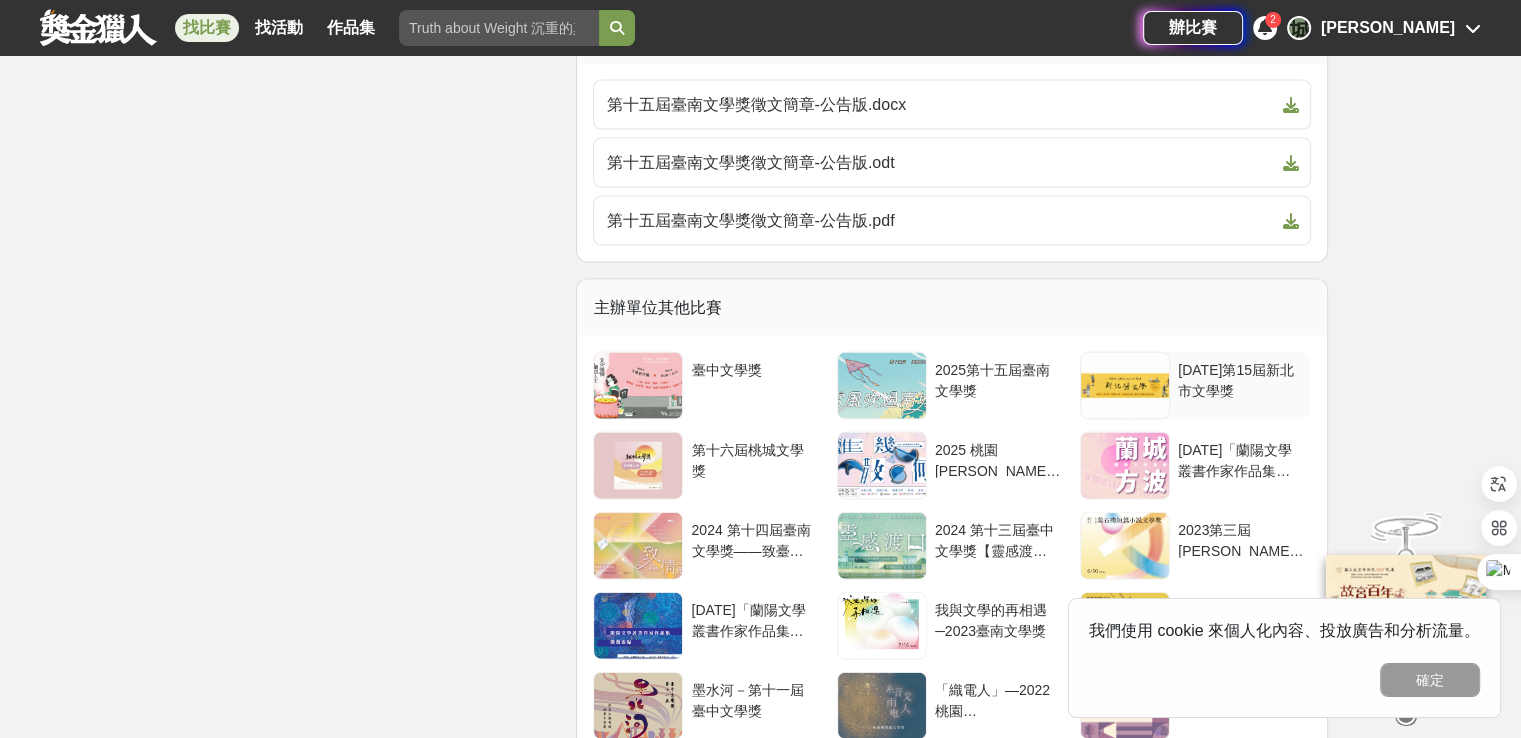 click on "2025年第15屆新北市文學獎" at bounding box center [1240, 379] 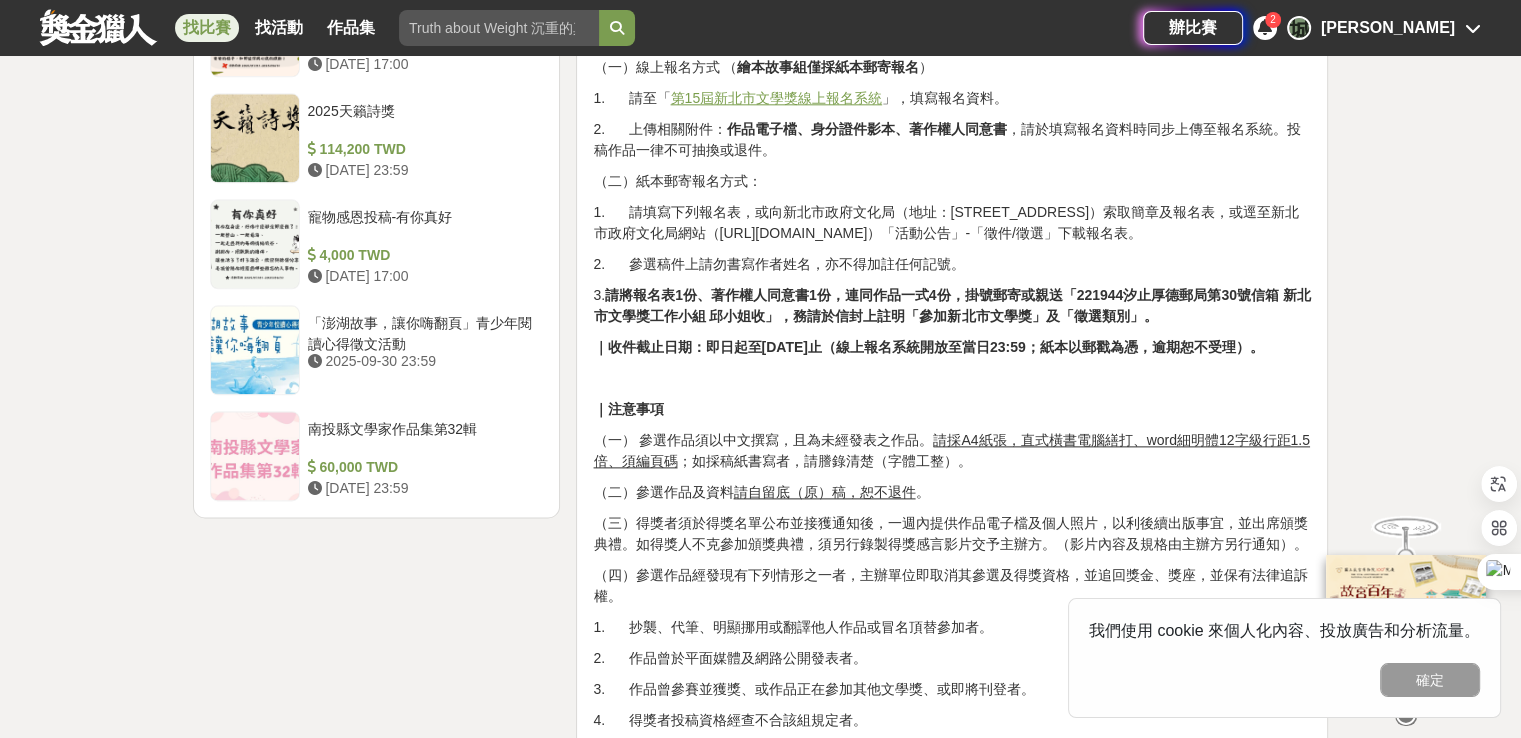 scroll, scrollTop: 2100, scrollLeft: 0, axis: vertical 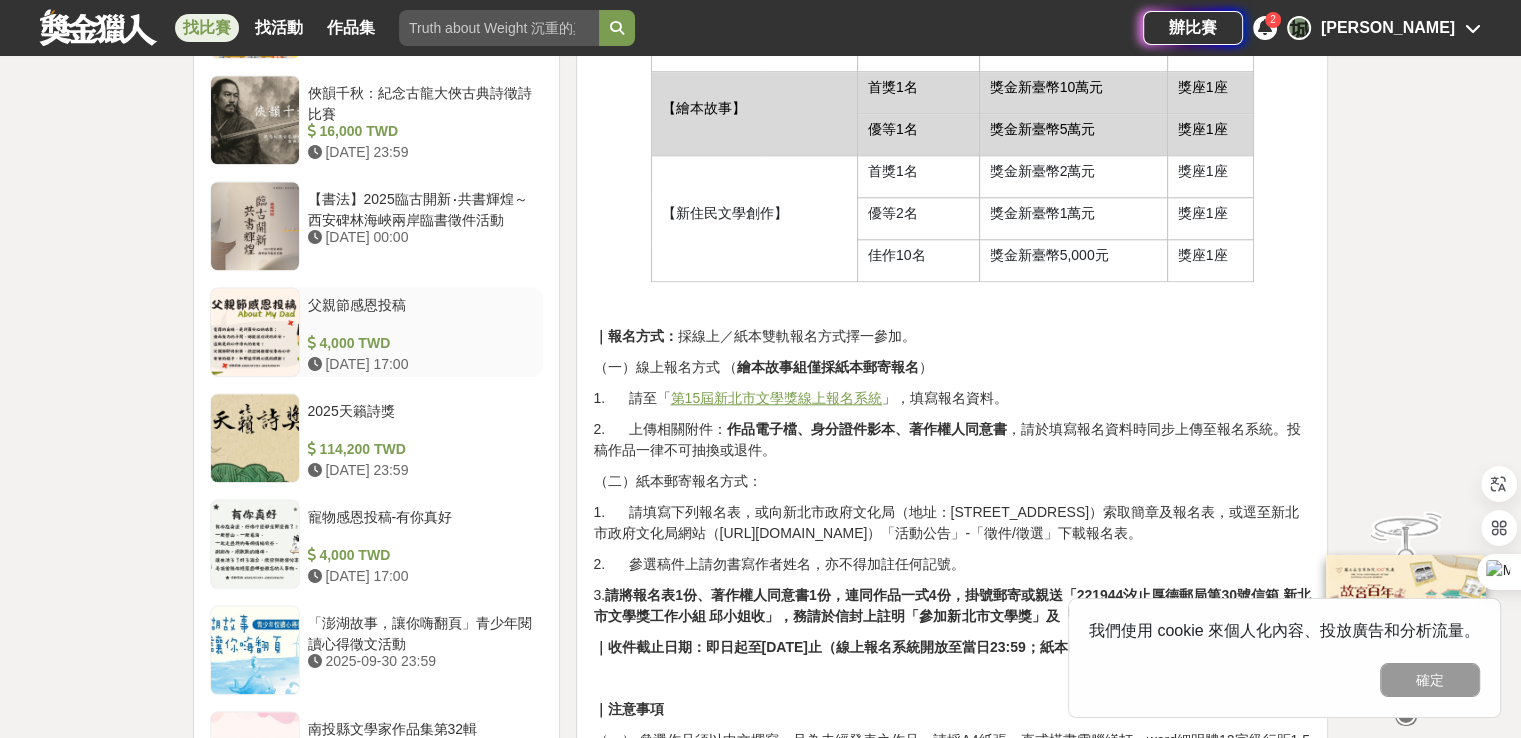 click at bounding box center [255, 332] 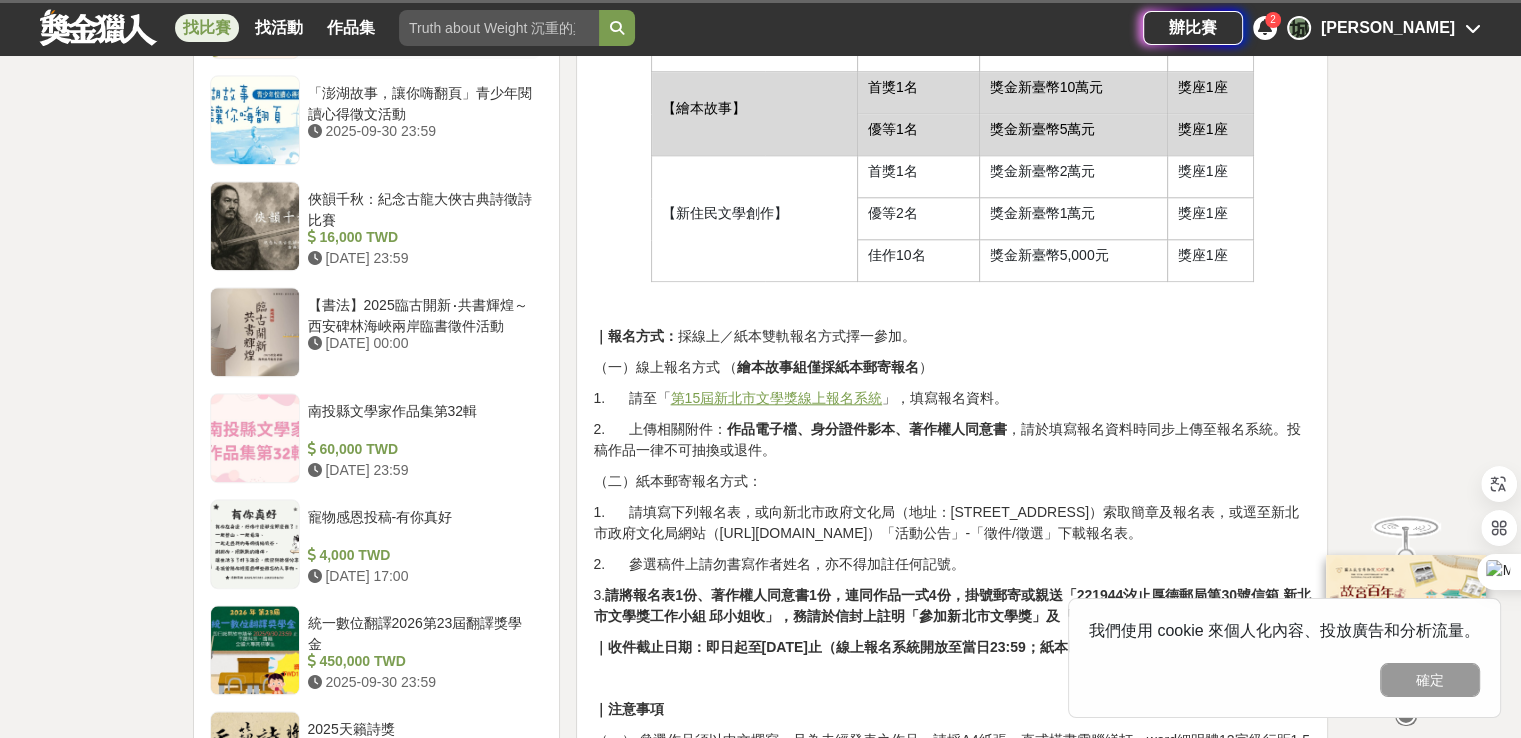 scroll, scrollTop: 2079, scrollLeft: 0, axis: vertical 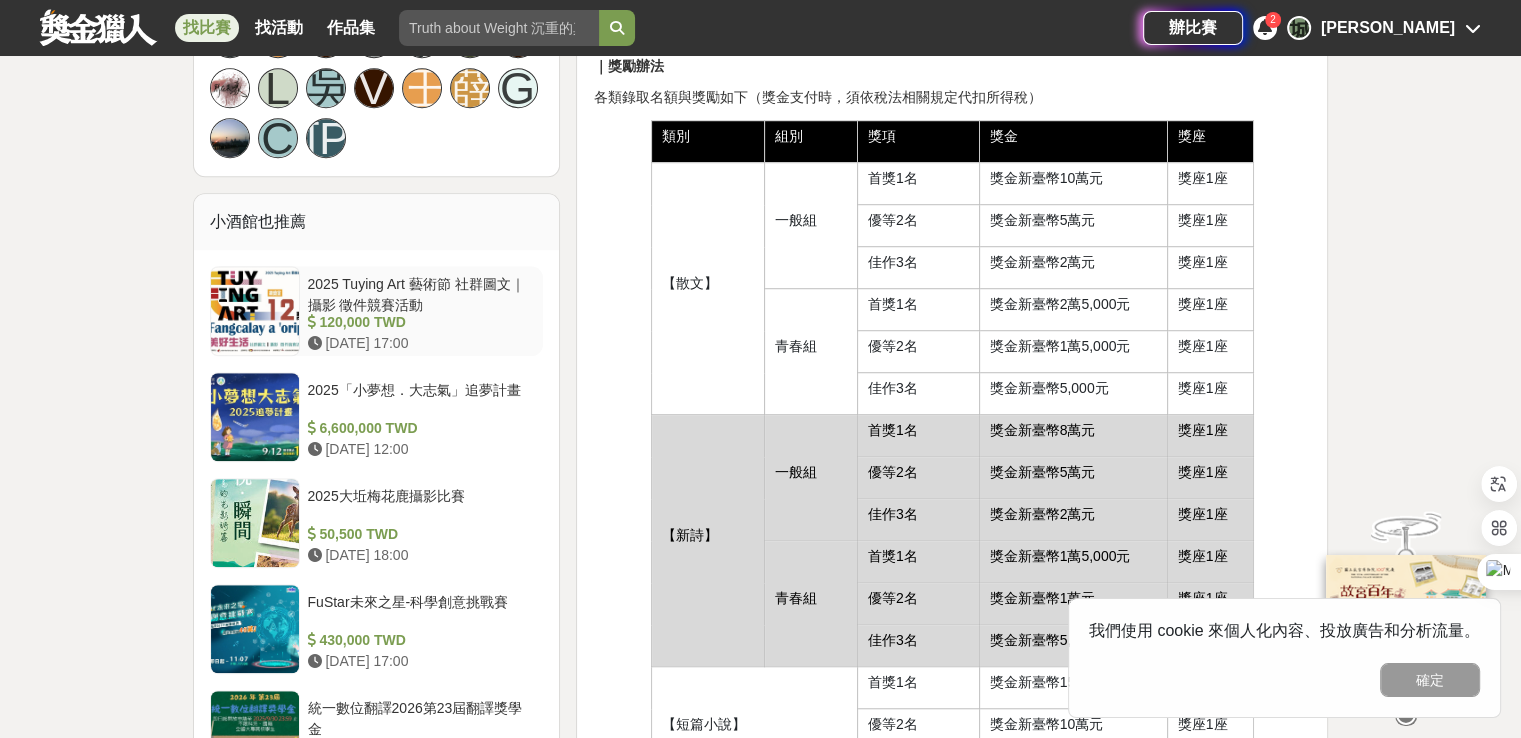 click at bounding box center (255, 311) 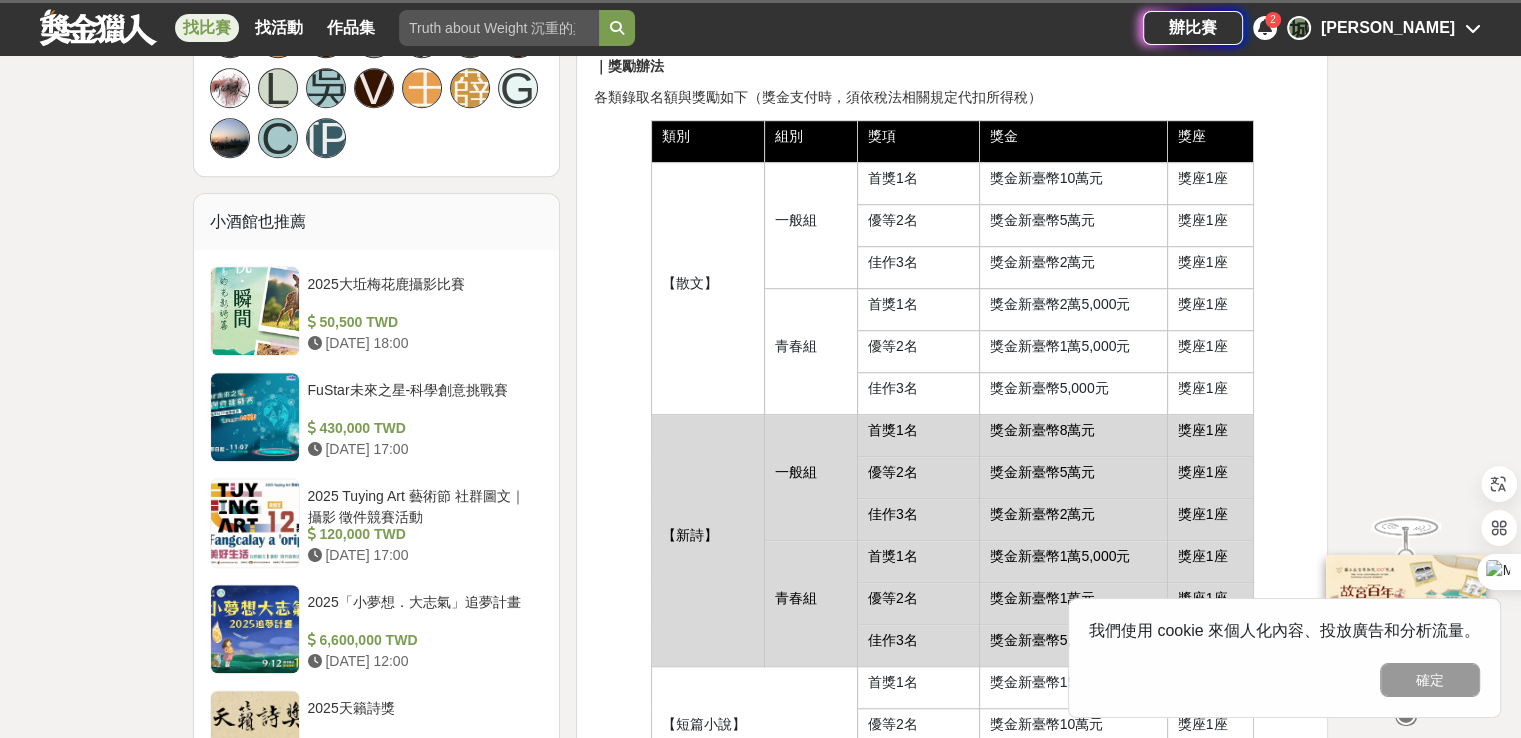 scroll, scrollTop: 1372, scrollLeft: 0, axis: vertical 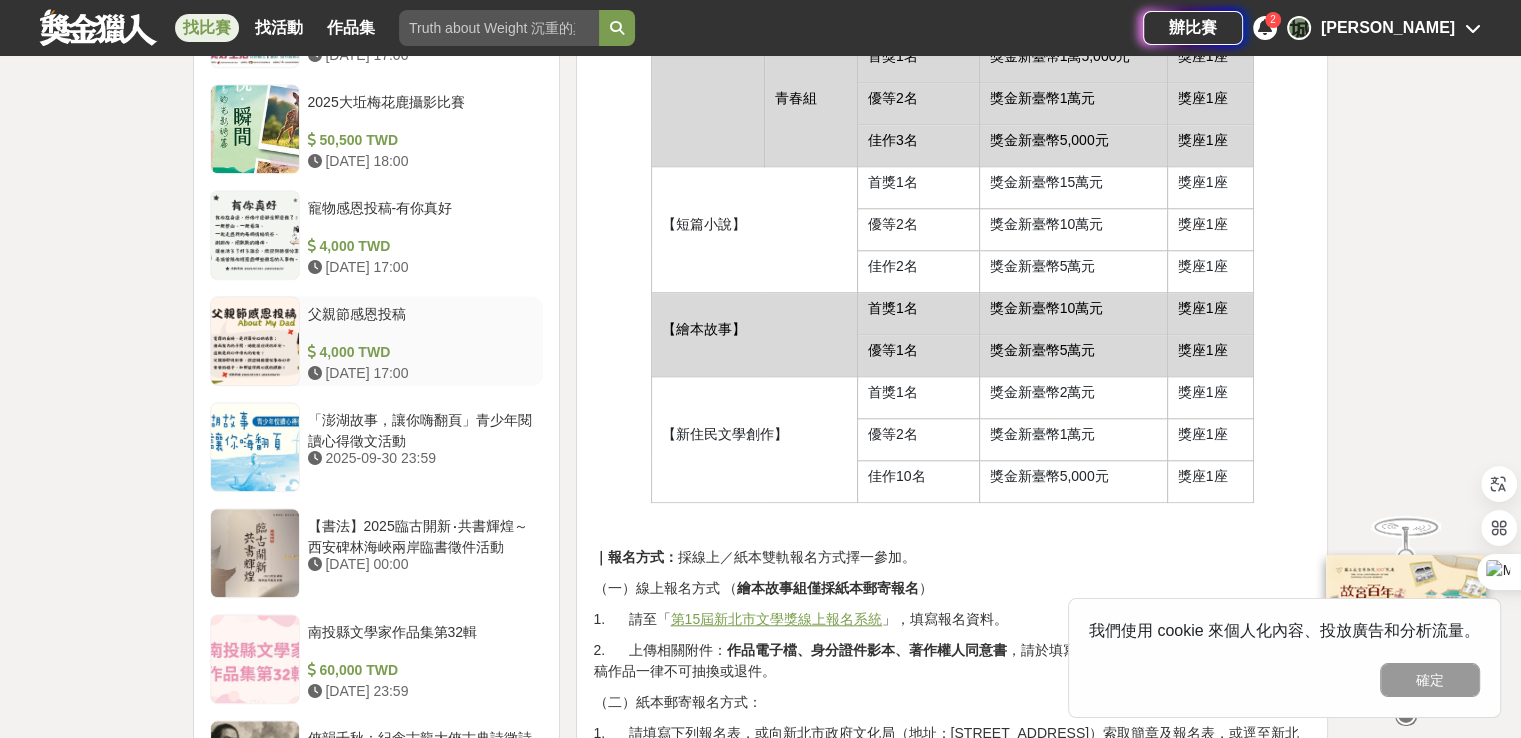 click at bounding box center [255, 341] 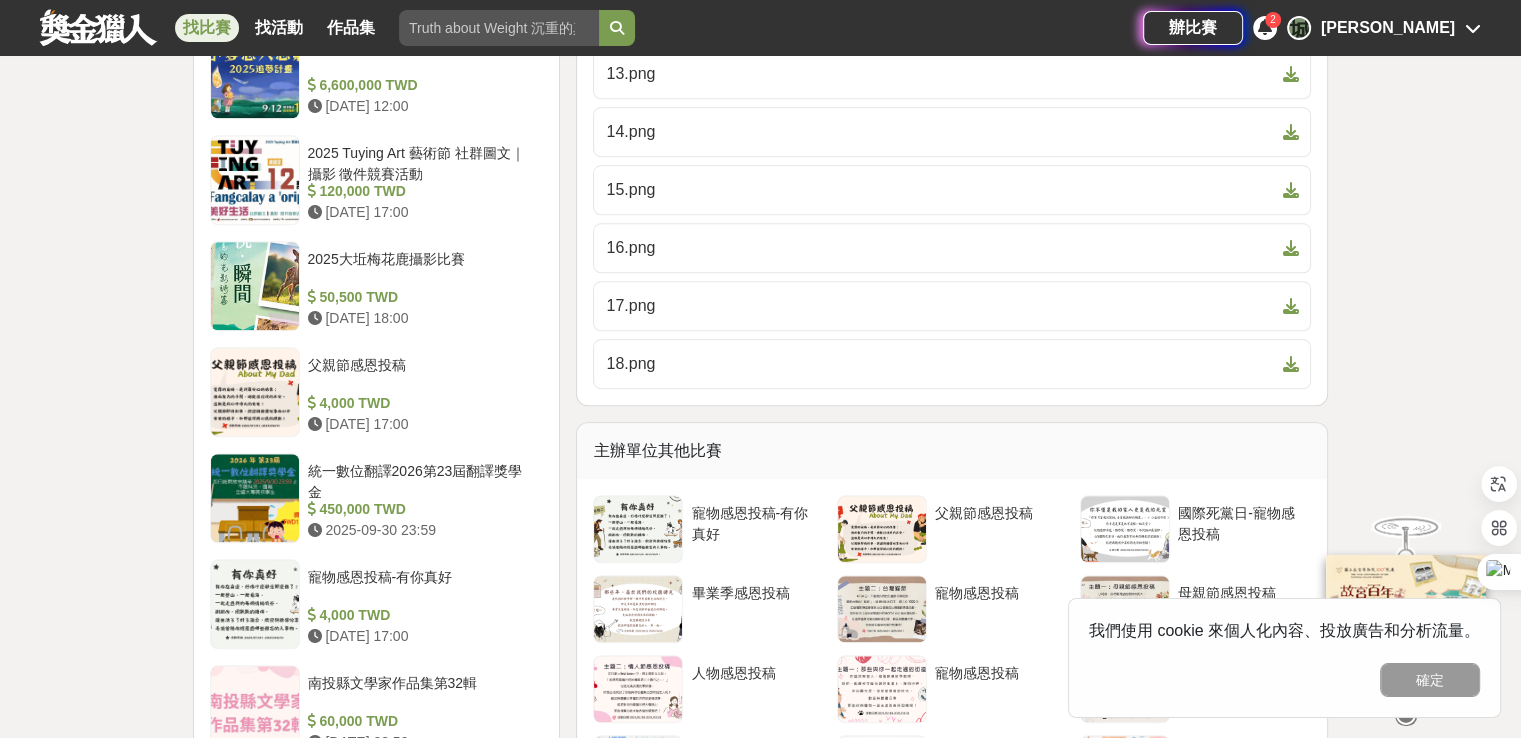 scroll, scrollTop: 2079, scrollLeft: 0, axis: vertical 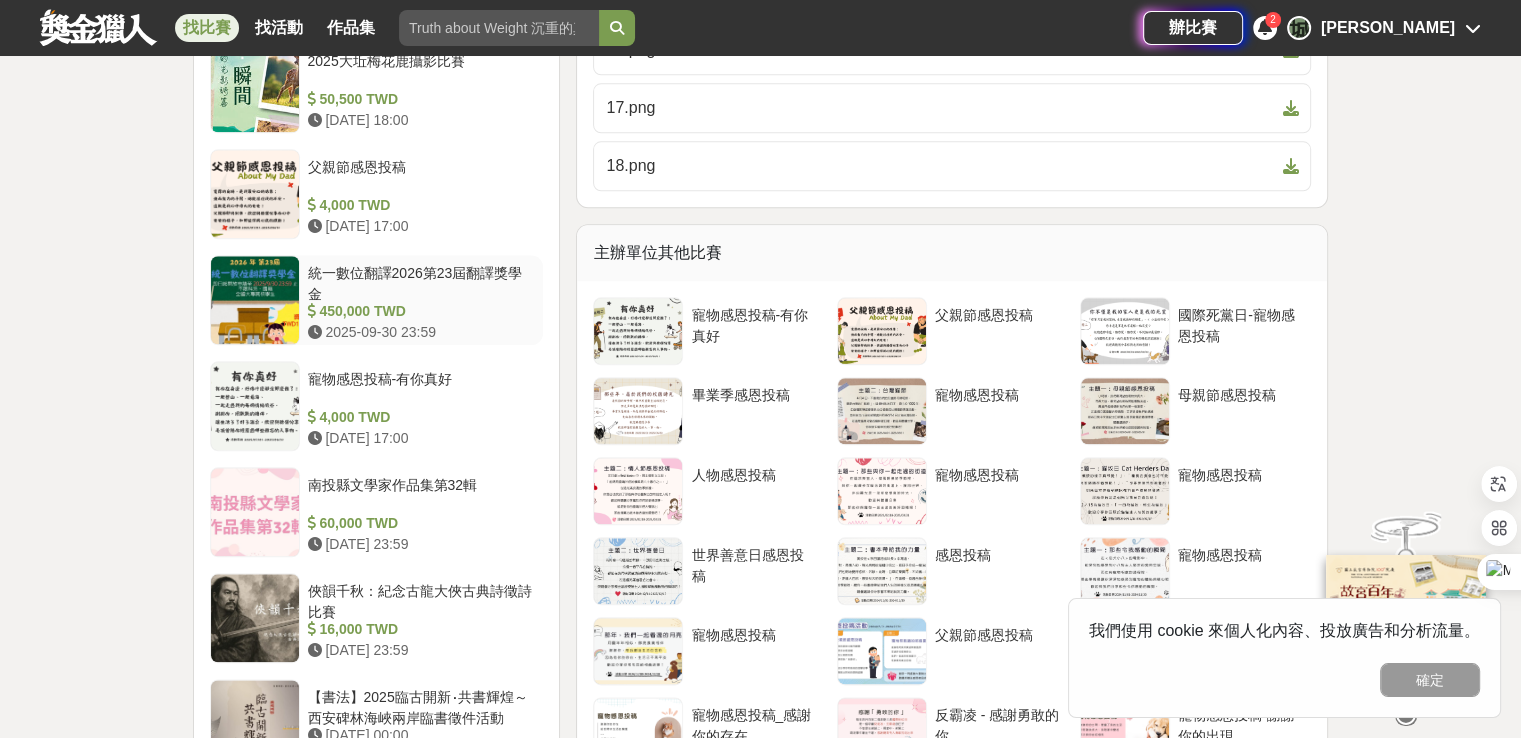 click at bounding box center [255, 300] 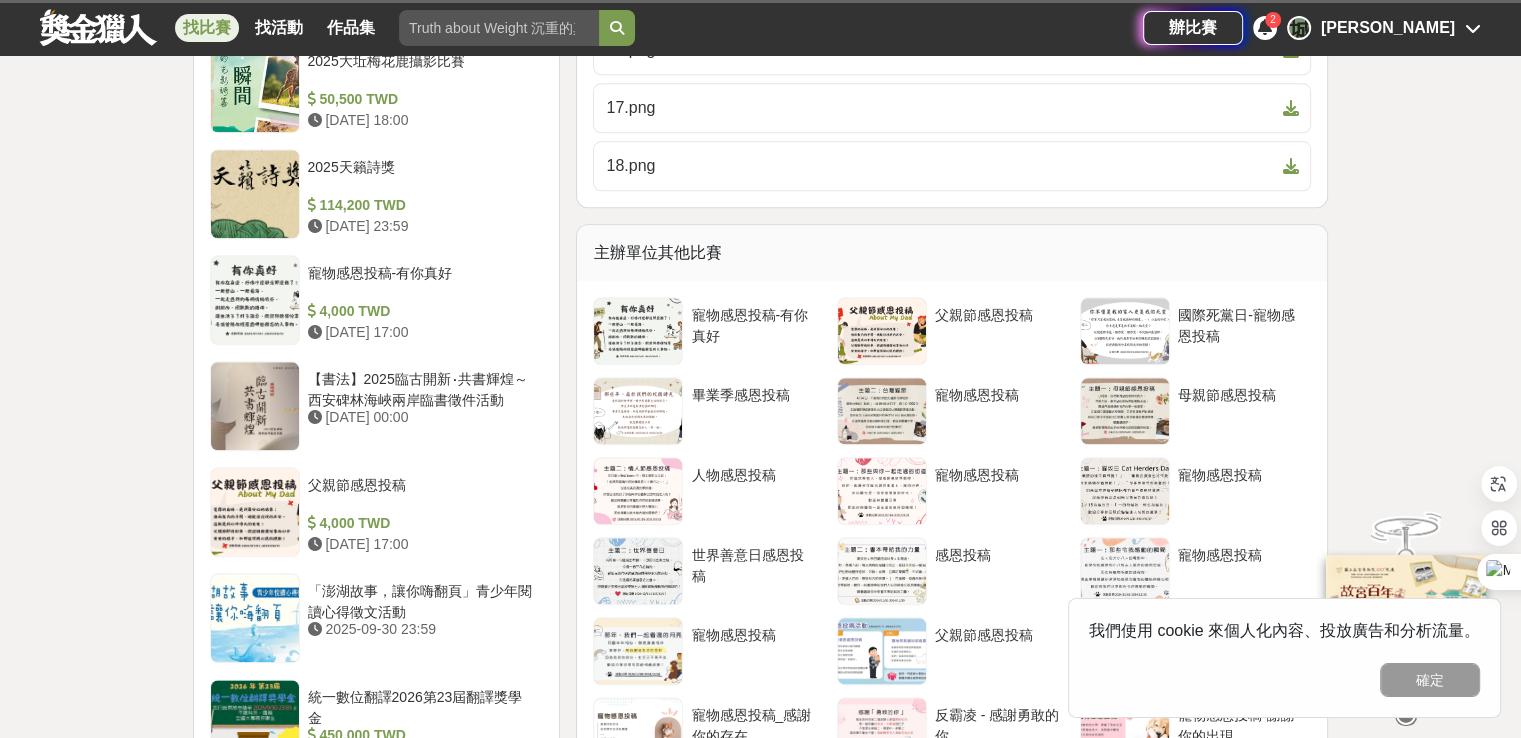 scroll, scrollTop: 2176, scrollLeft: 0, axis: vertical 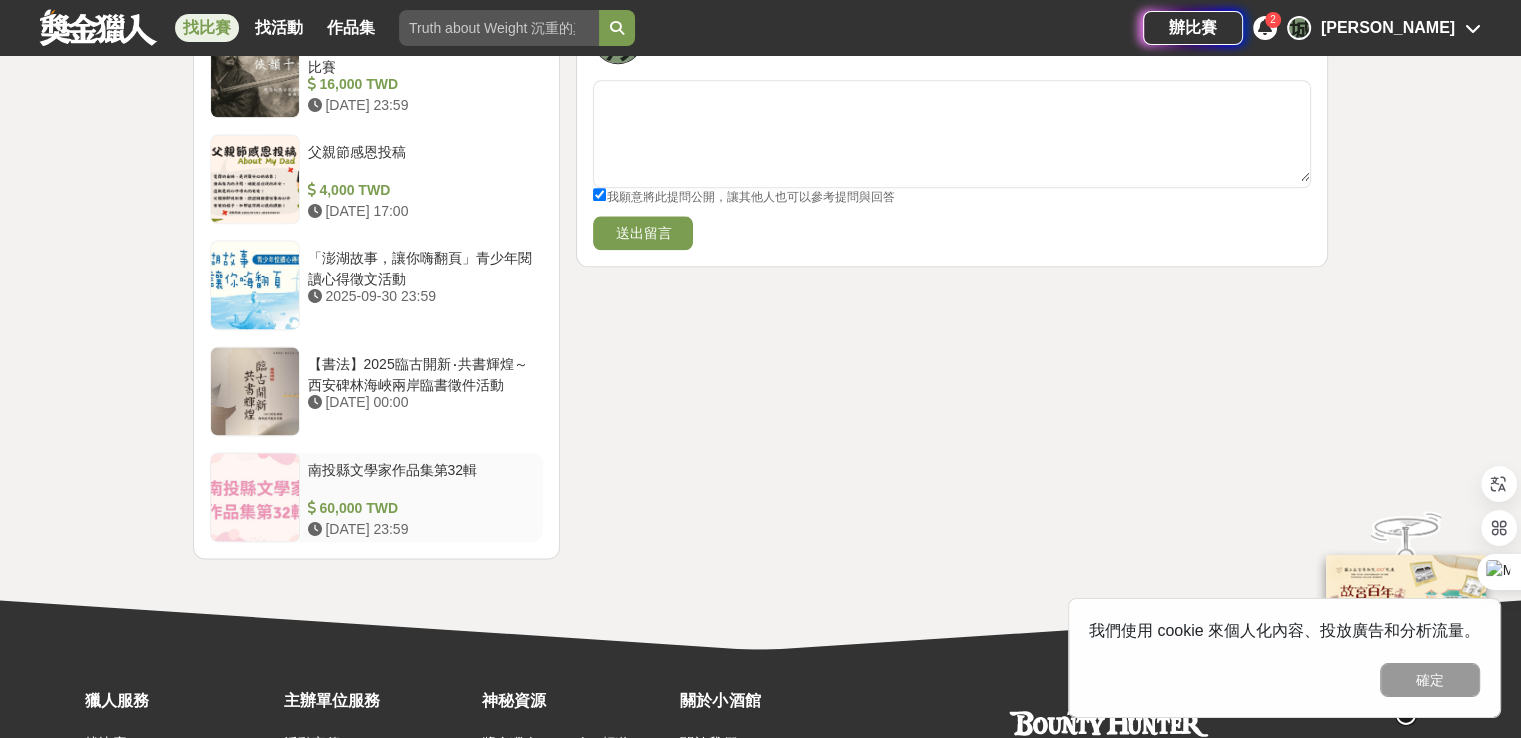 click on "南投縣文學家作品集第32輯" at bounding box center [422, 479] 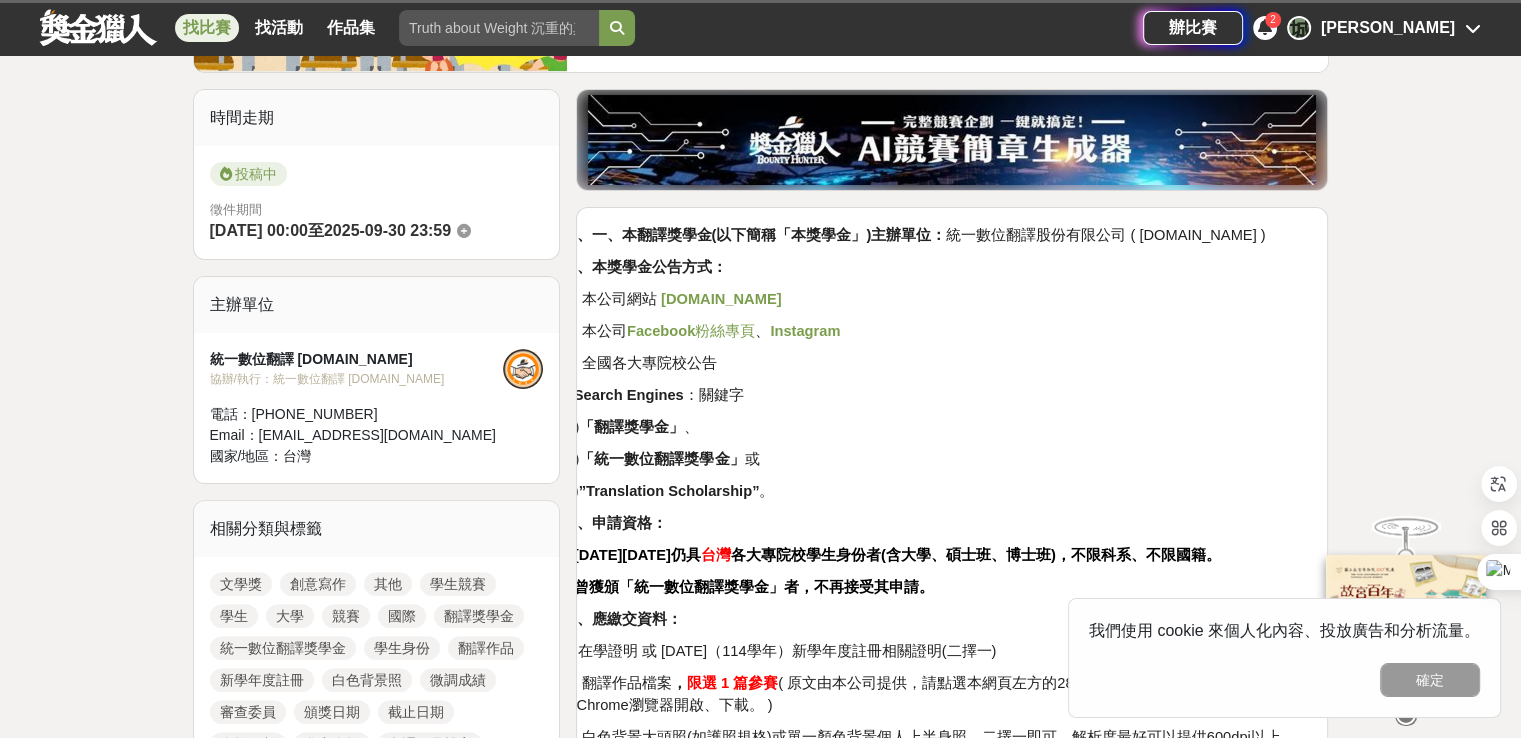 scroll, scrollTop: 465, scrollLeft: 0, axis: vertical 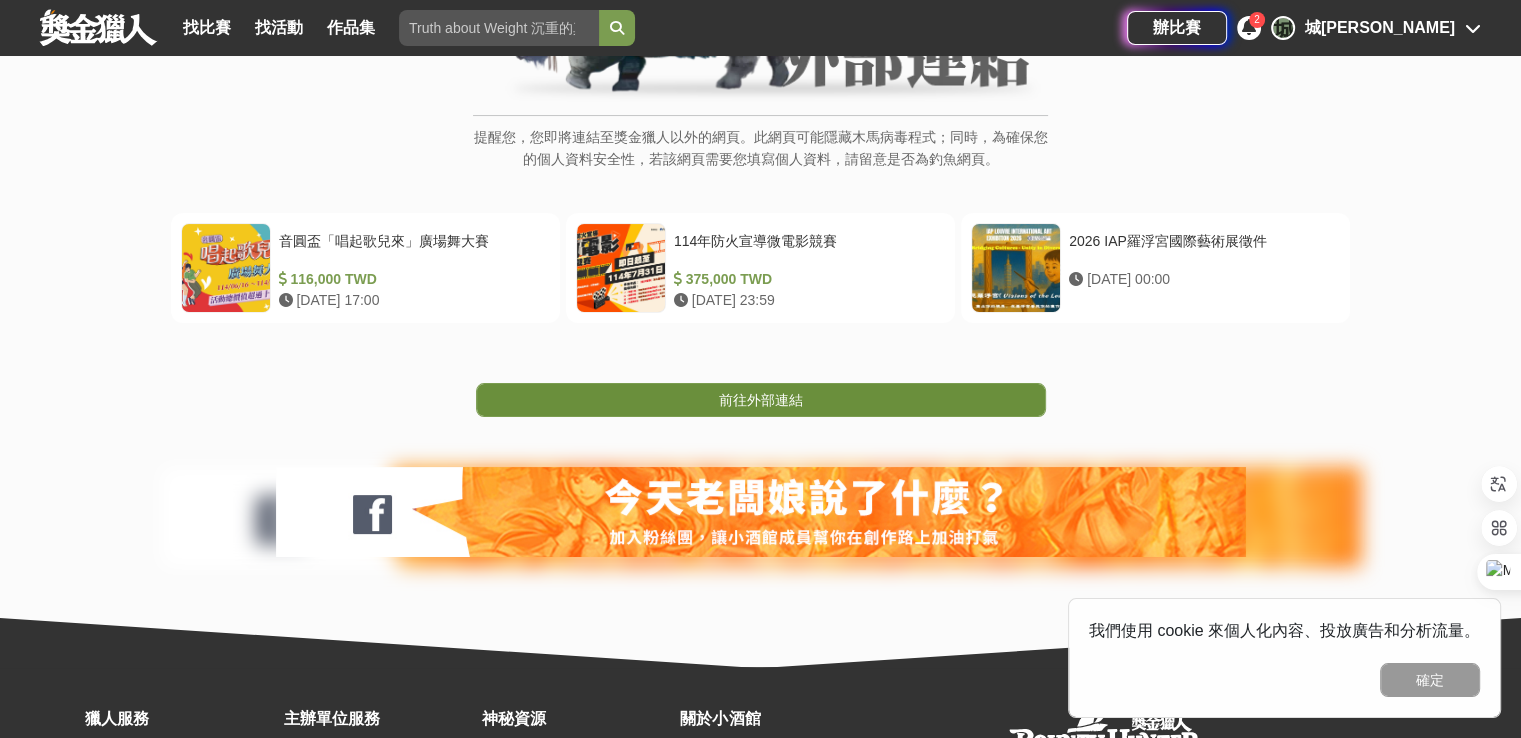 click on "前往外部連結" at bounding box center (761, 400) 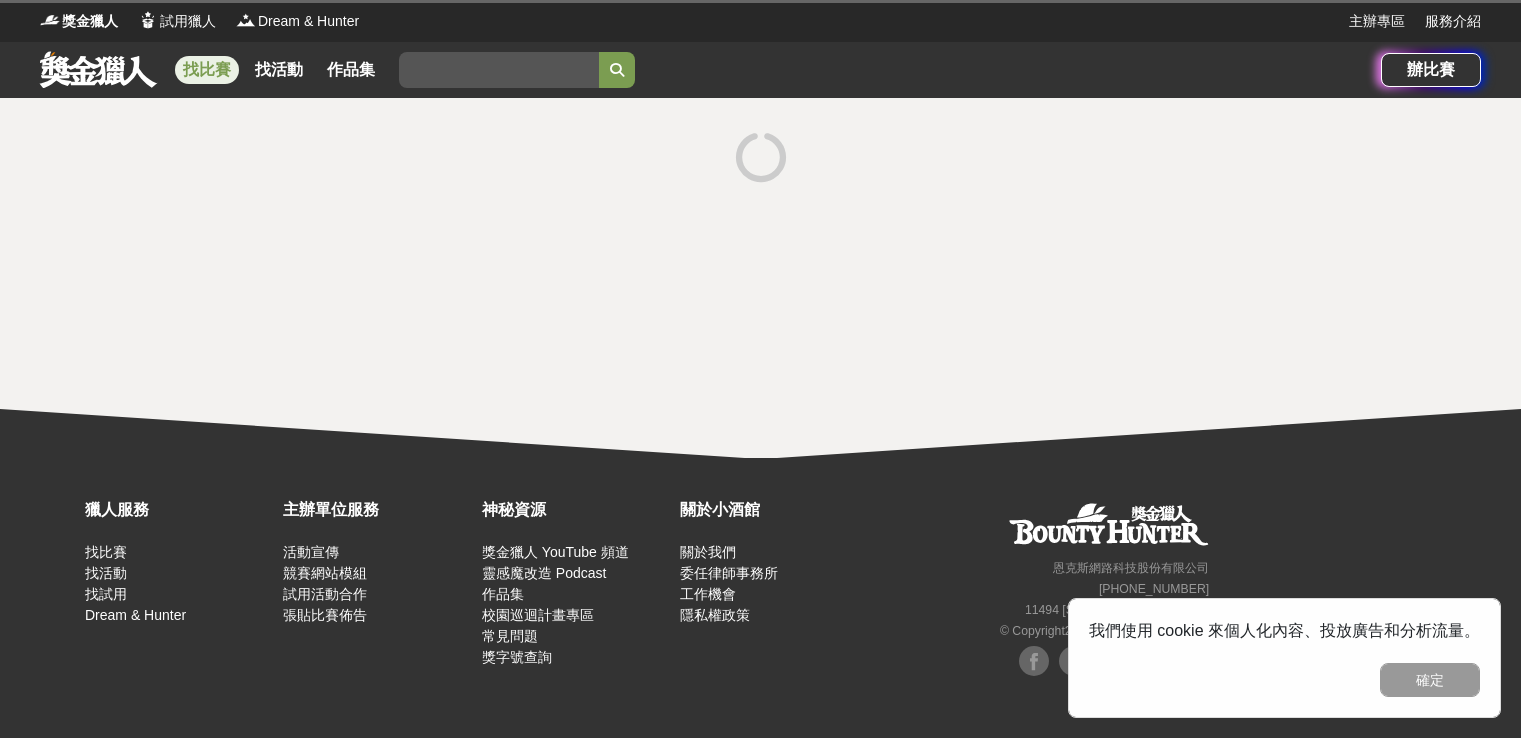 scroll, scrollTop: 0, scrollLeft: 0, axis: both 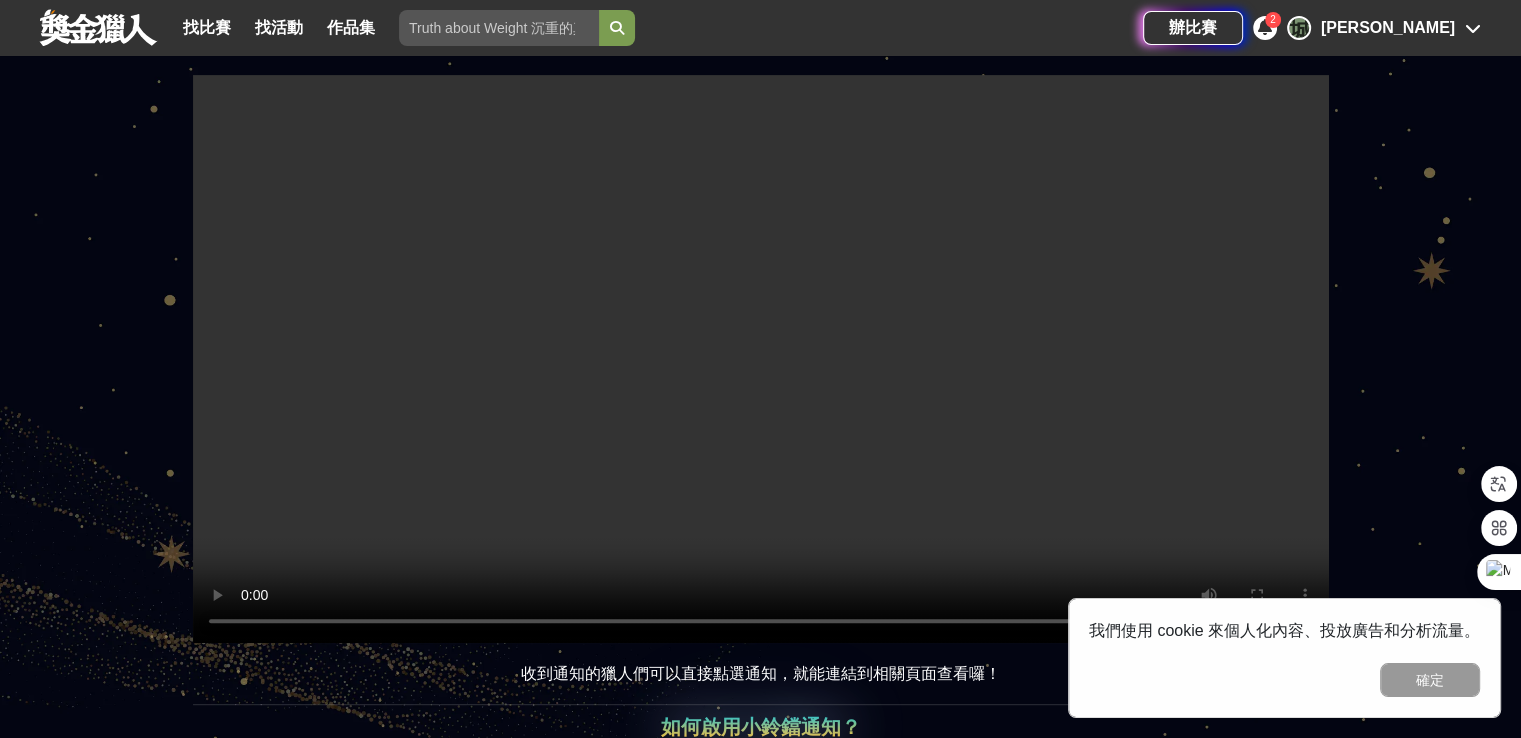click at bounding box center [1265, 27] 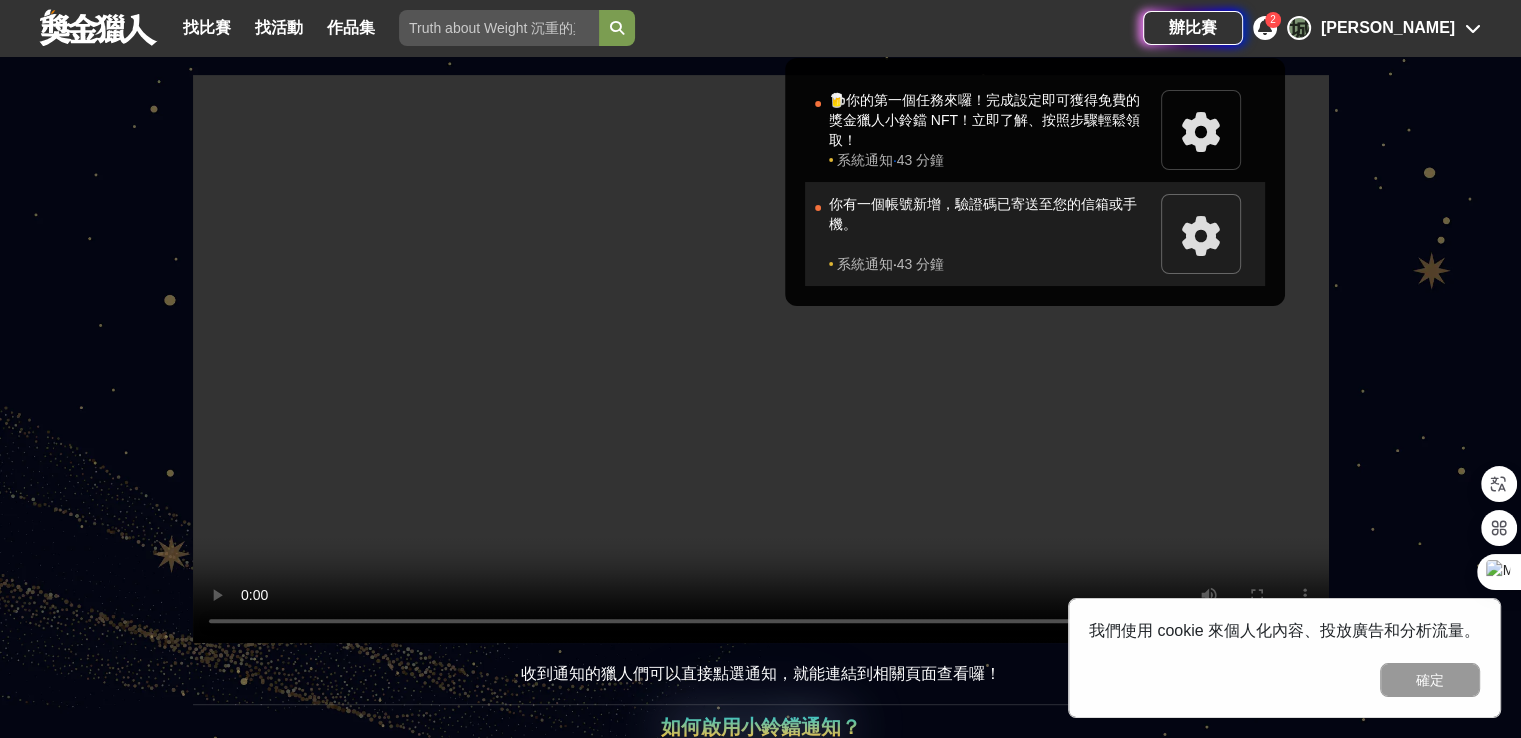 click on "你有一個帳號新增，驗證碼已寄送至您的信箱或手機。" at bounding box center [990, 224] 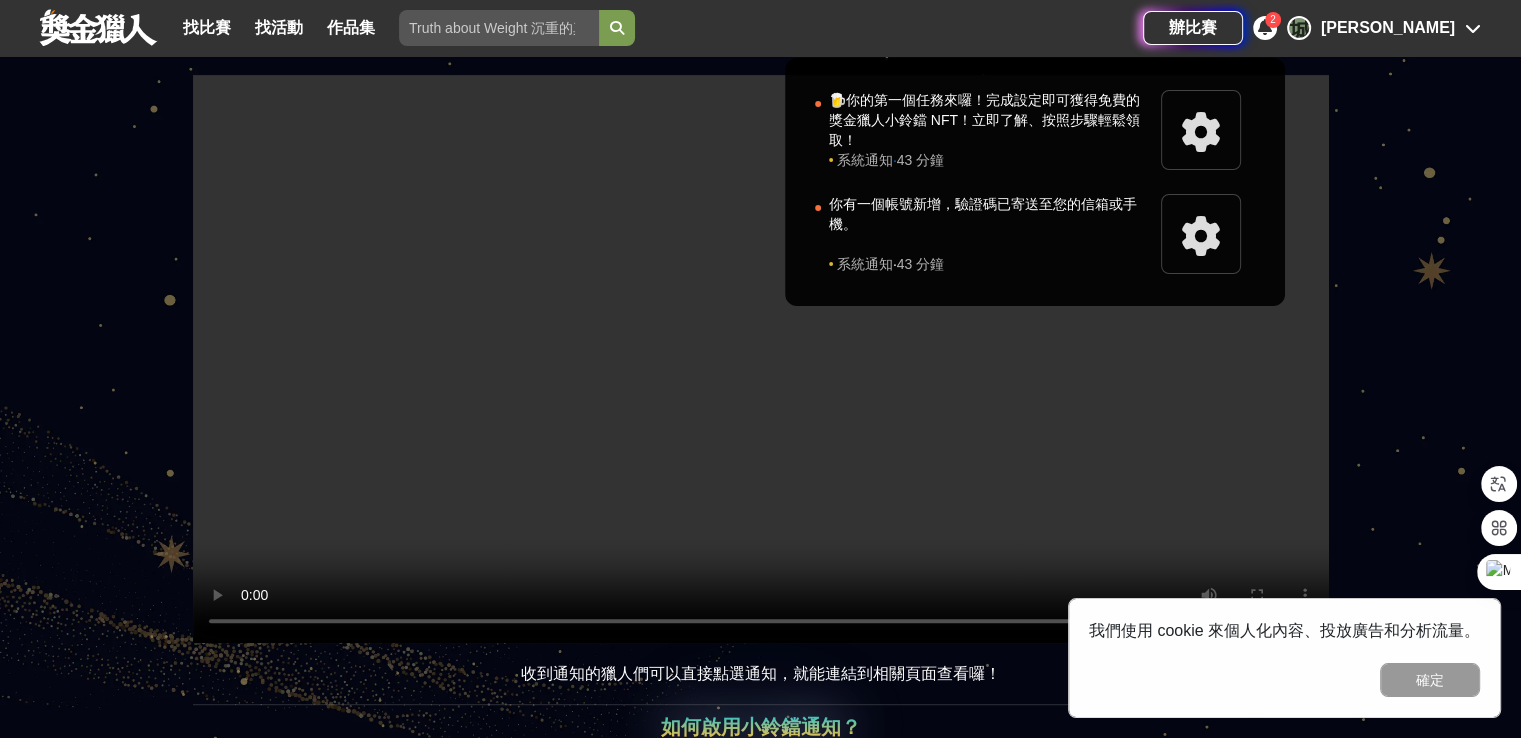 click at bounding box center (760, 369) 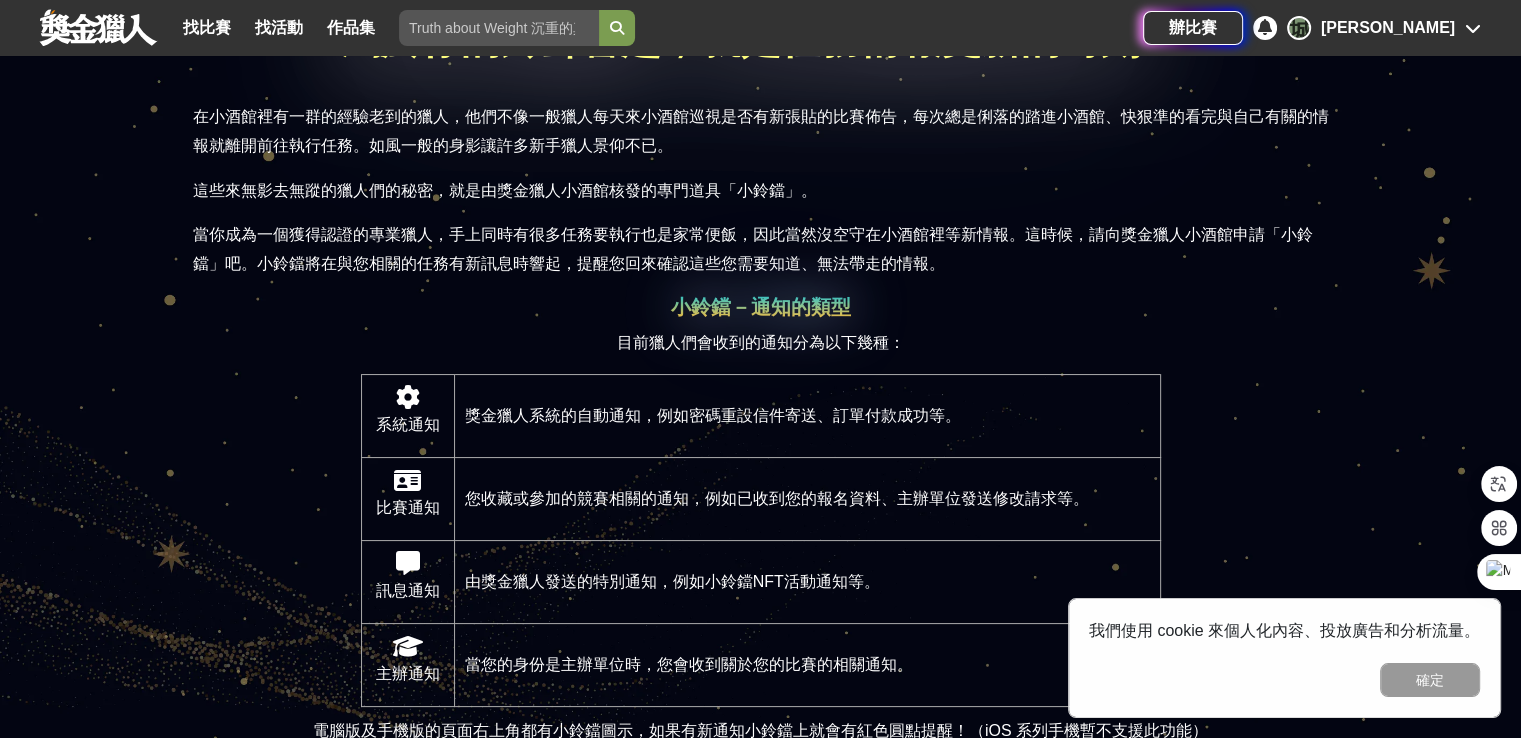 scroll, scrollTop: 200, scrollLeft: 0, axis: vertical 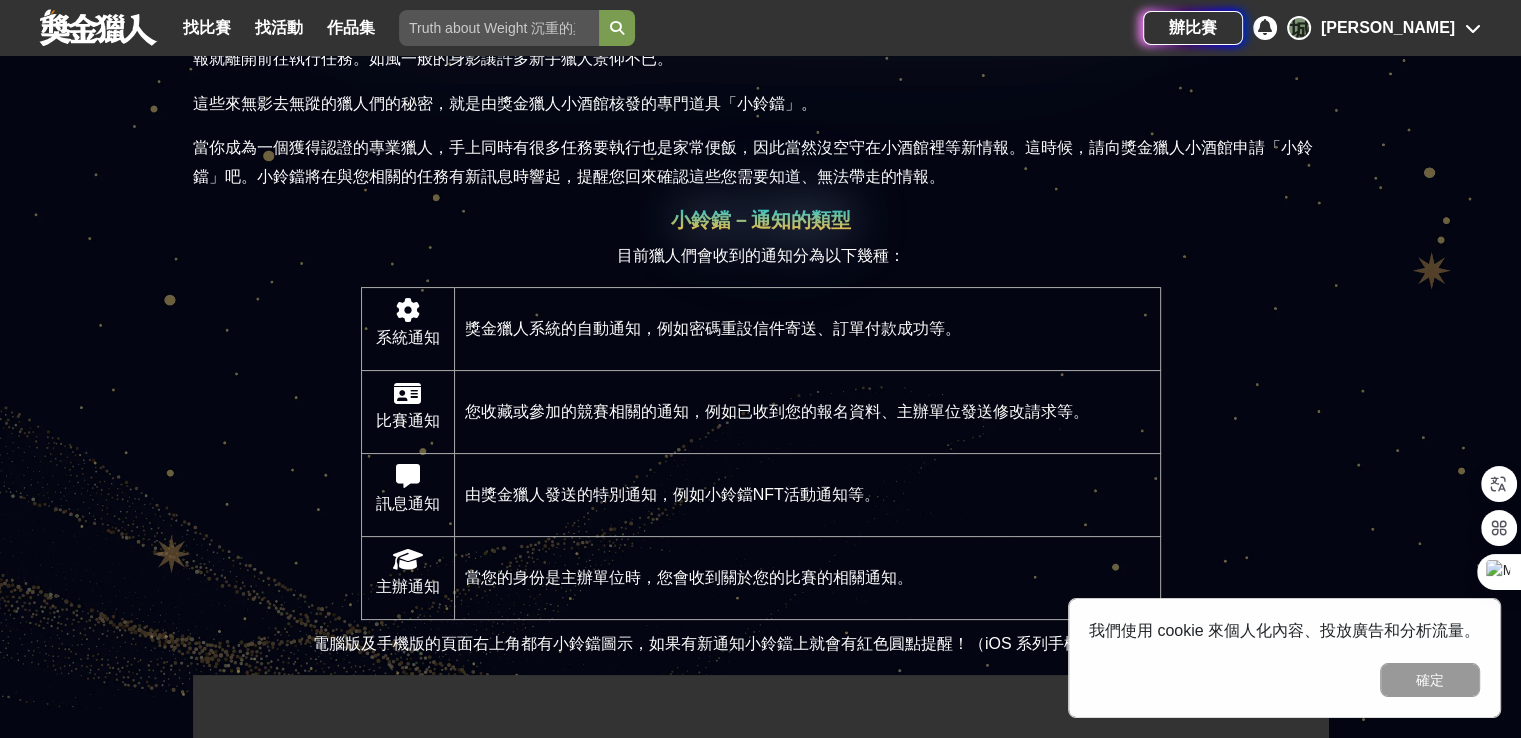 click on "訊息通知" at bounding box center [408, 504] 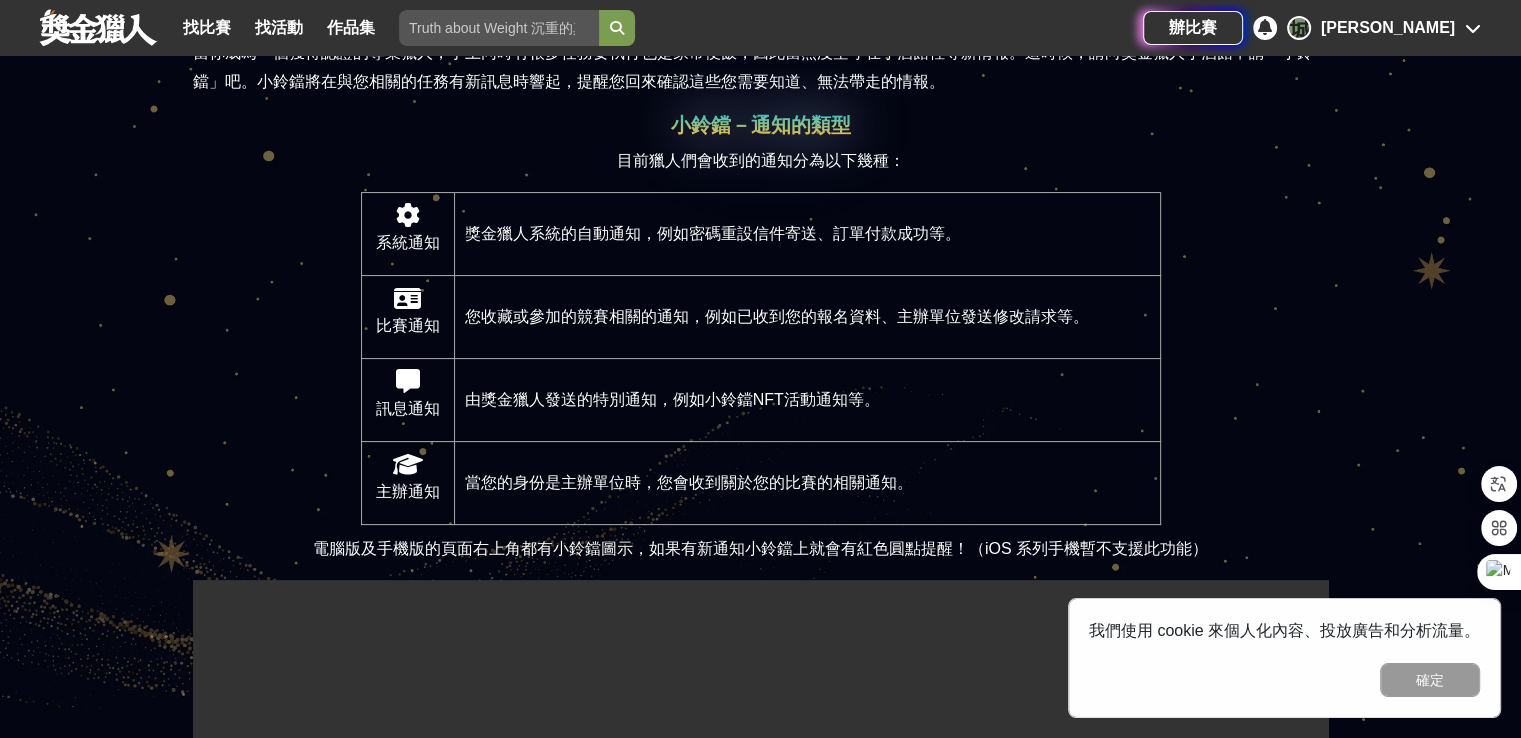 scroll, scrollTop: 300, scrollLeft: 0, axis: vertical 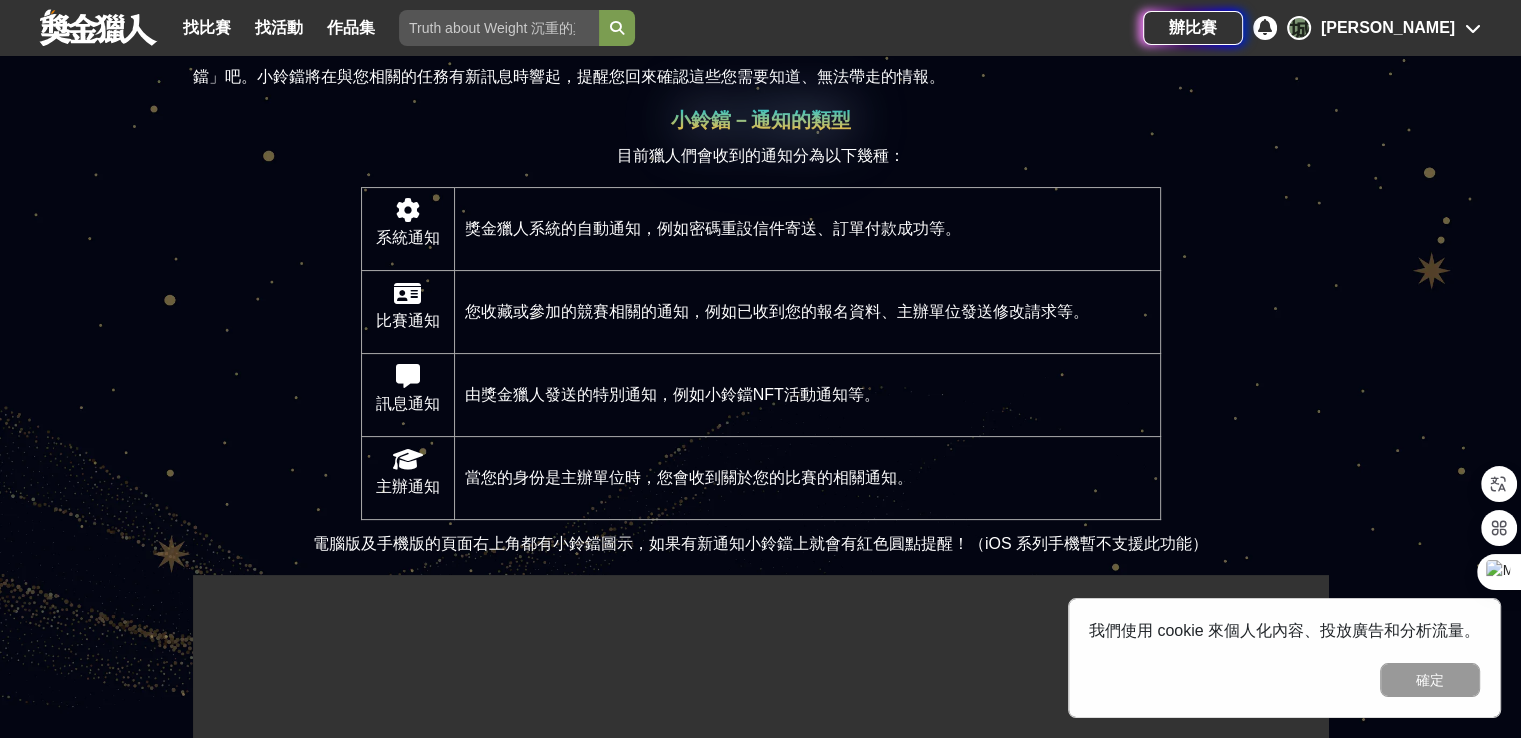 click at bounding box center [1265, 27] 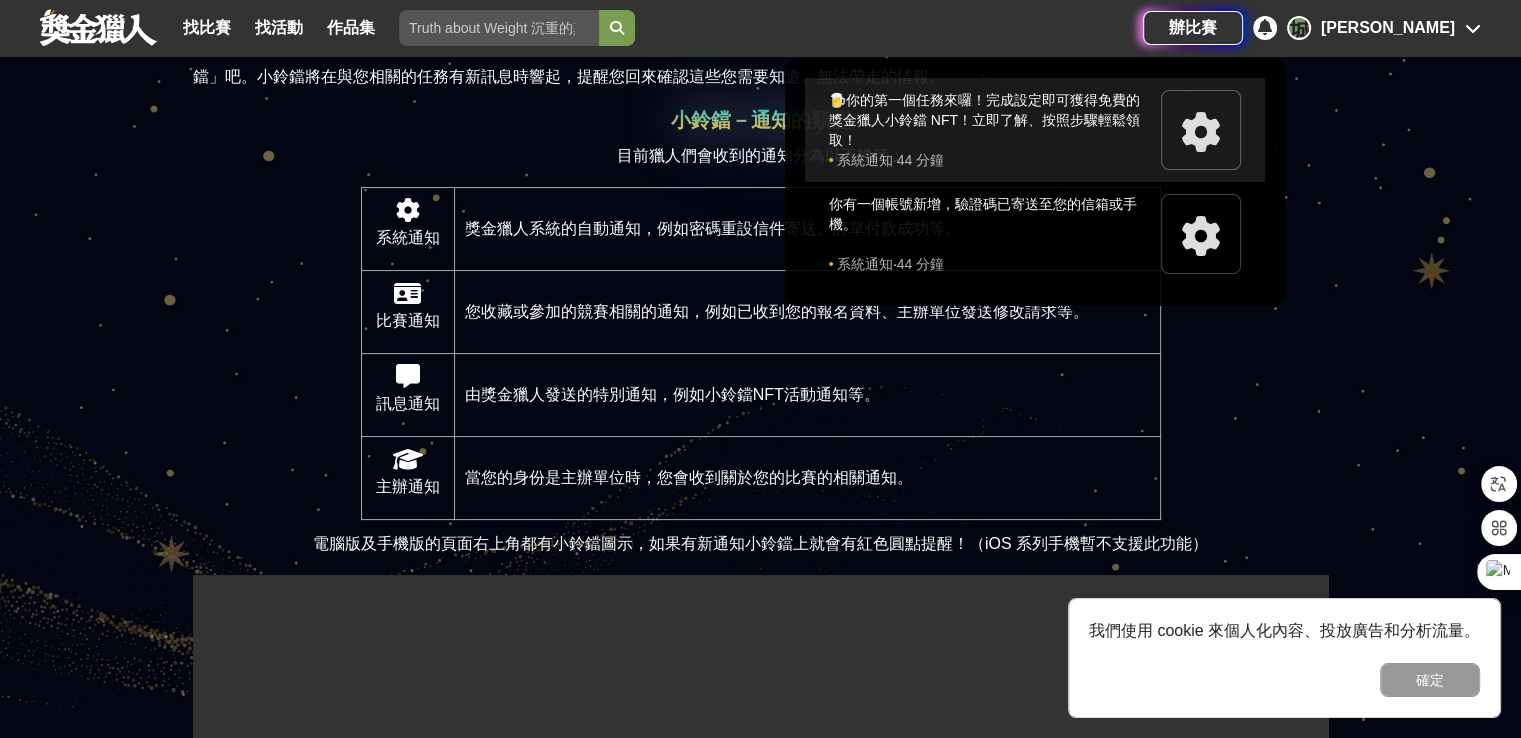 click on "🍺你的第一個任務來囉！完成設定即可獲得免費的獎金獵人小鈴鐺 NFT！立即了解、按照步驟輕鬆領取！" at bounding box center [990, 120] 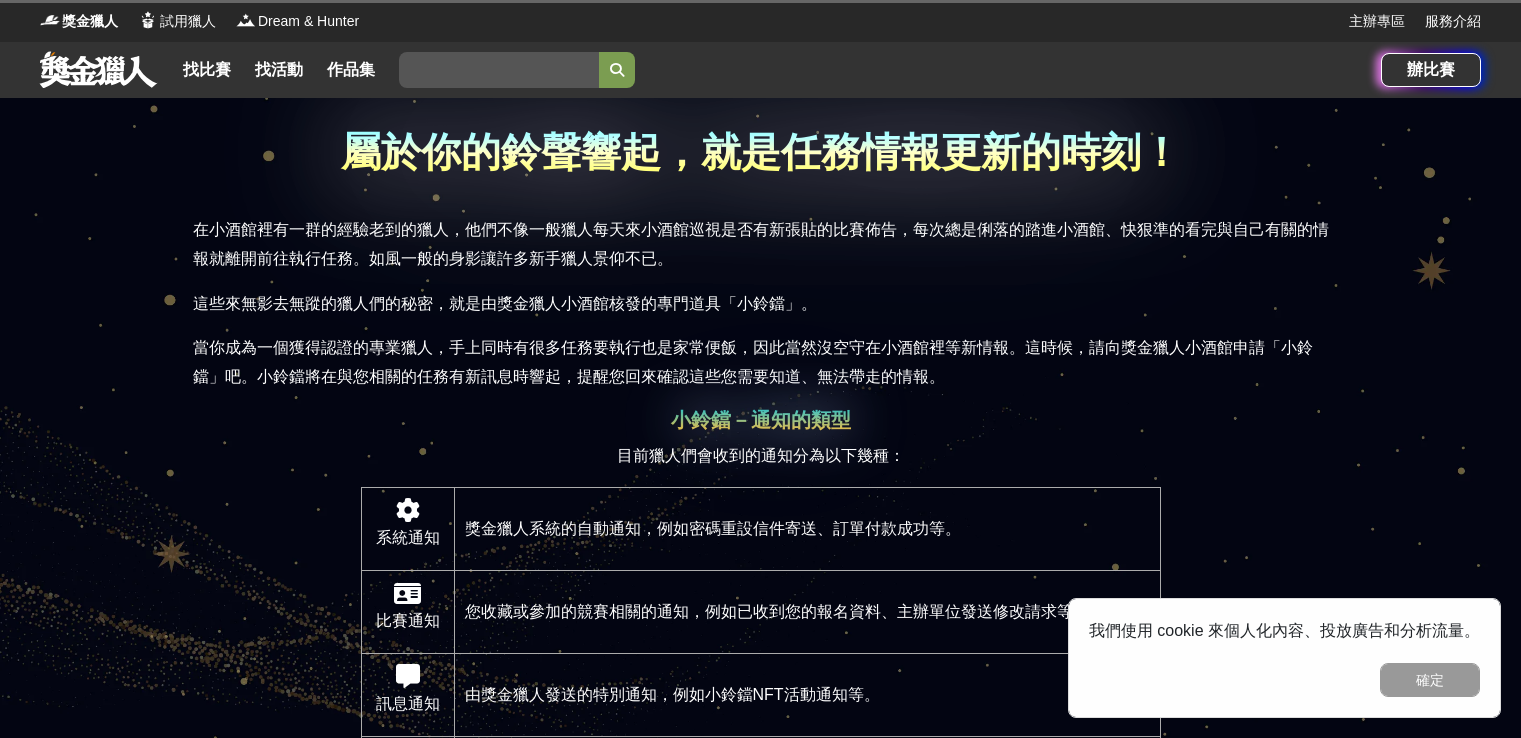 scroll, scrollTop: 0, scrollLeft: 0, axis: both 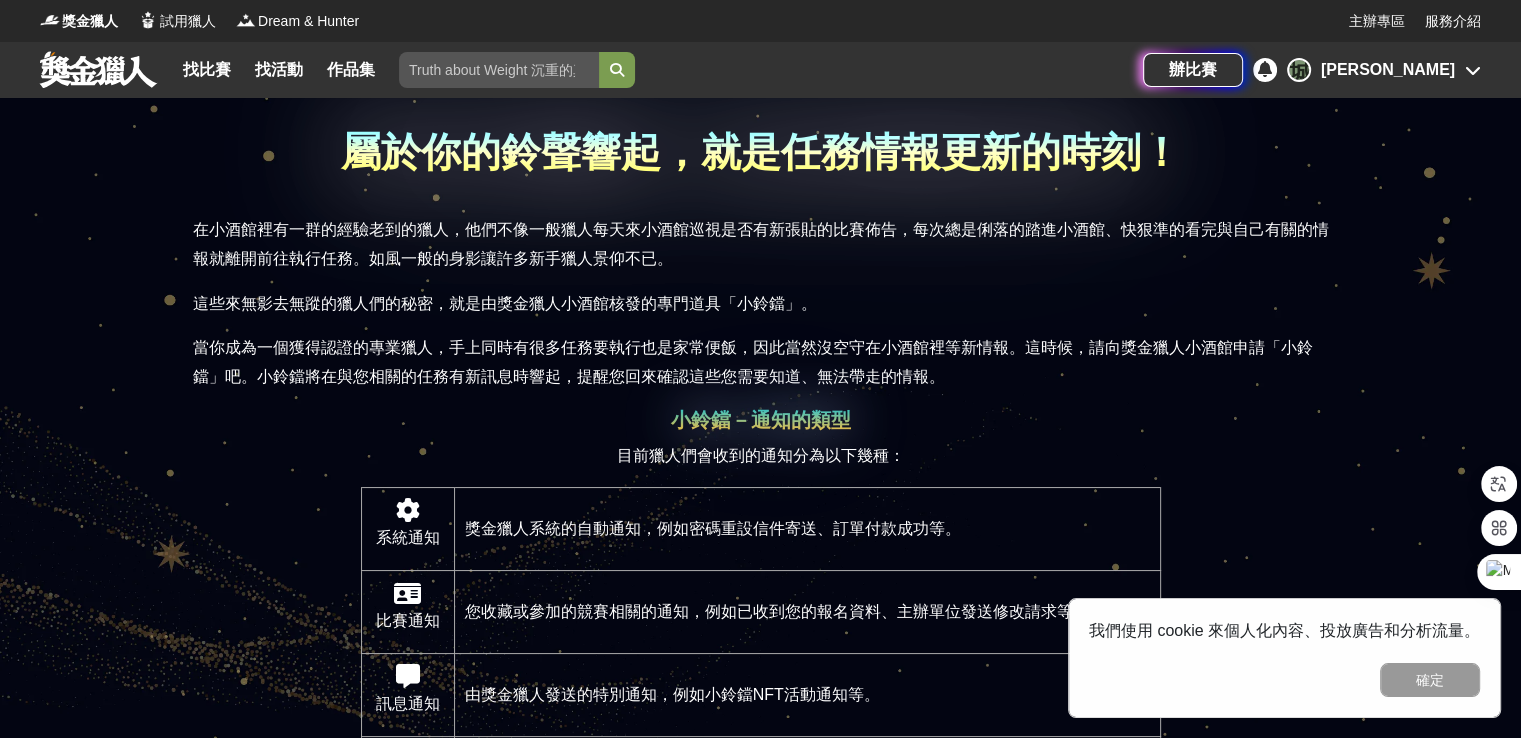 click at bounding box center (1265, 69) 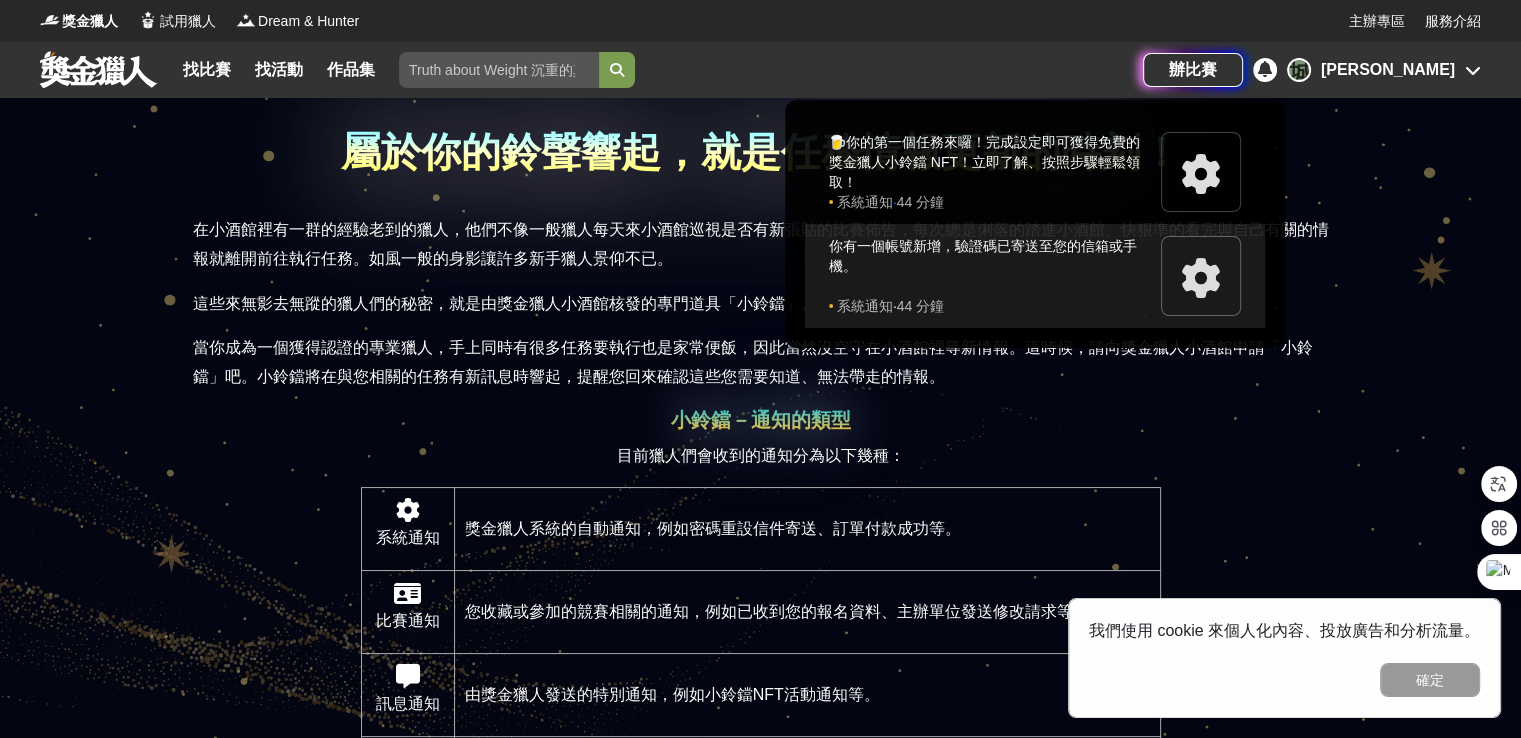 click at bounding box center (1201, 278) 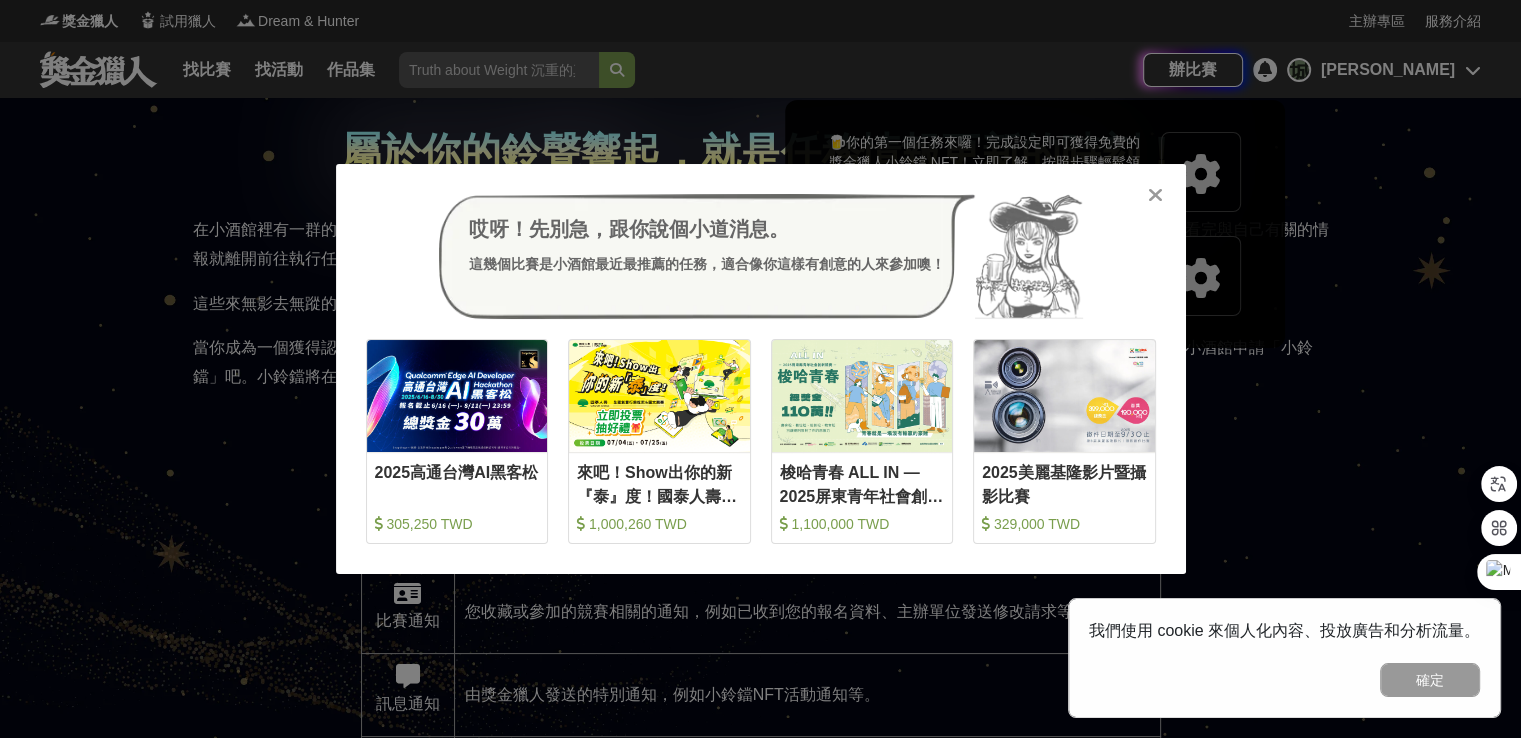 click at bounding box center [1155, 195] 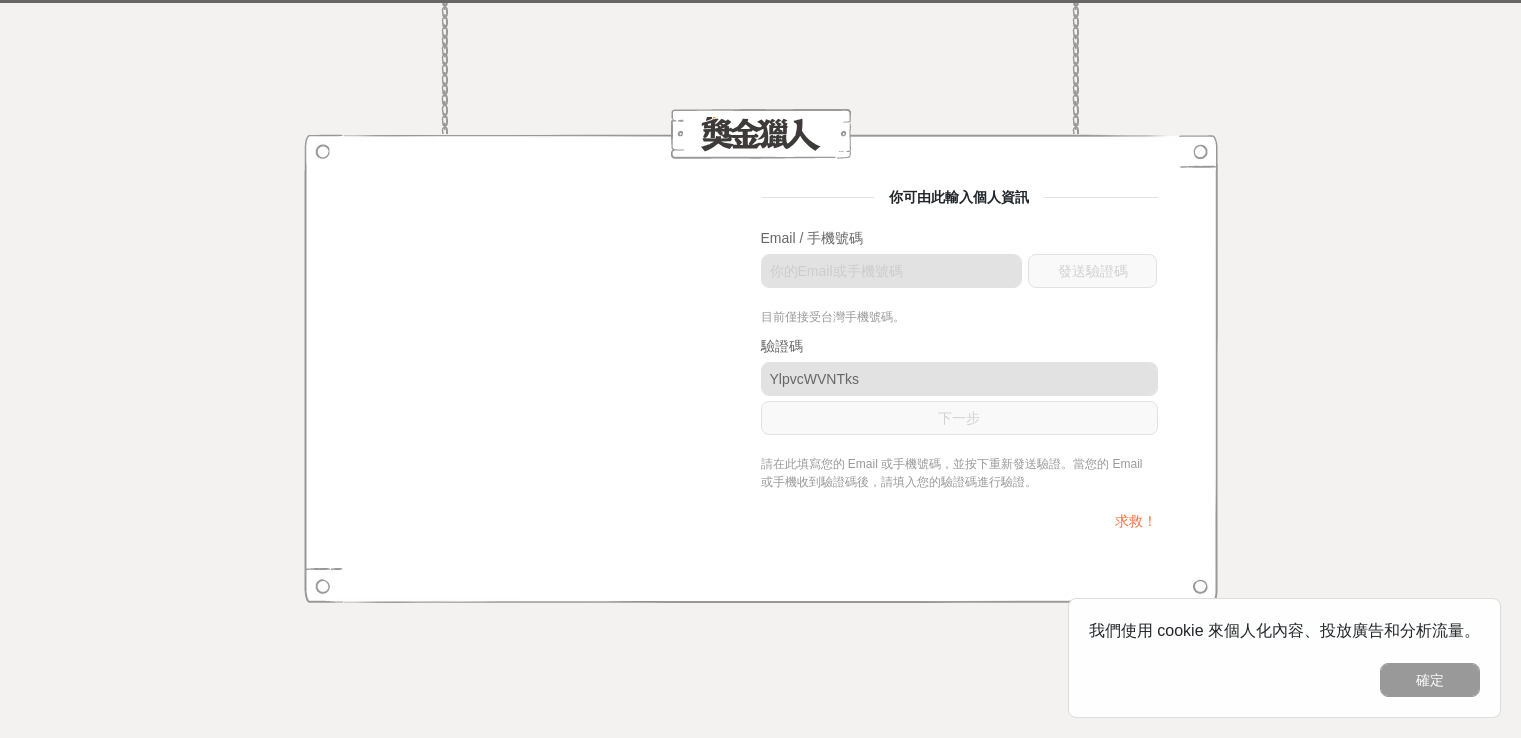 scroll, scrollTop: 0, scrollLeft: 0, axis: both 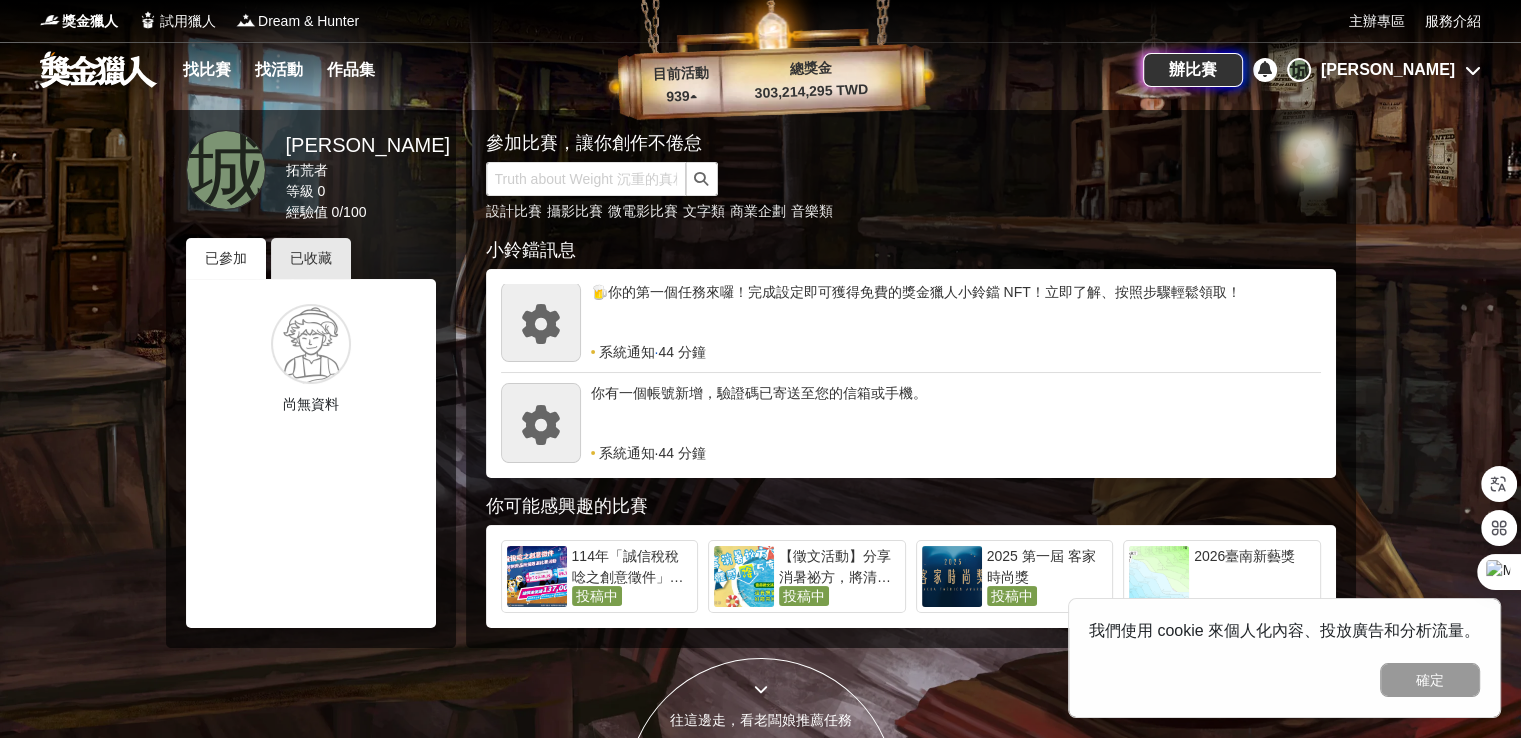click on "🍺你的第一個任務來囉！完成設定即可獲得免費的獎金獵人小鈴鐺 NFT！立即了解、按照步驟輕鬆領取！" at bounding box center [956, 312] 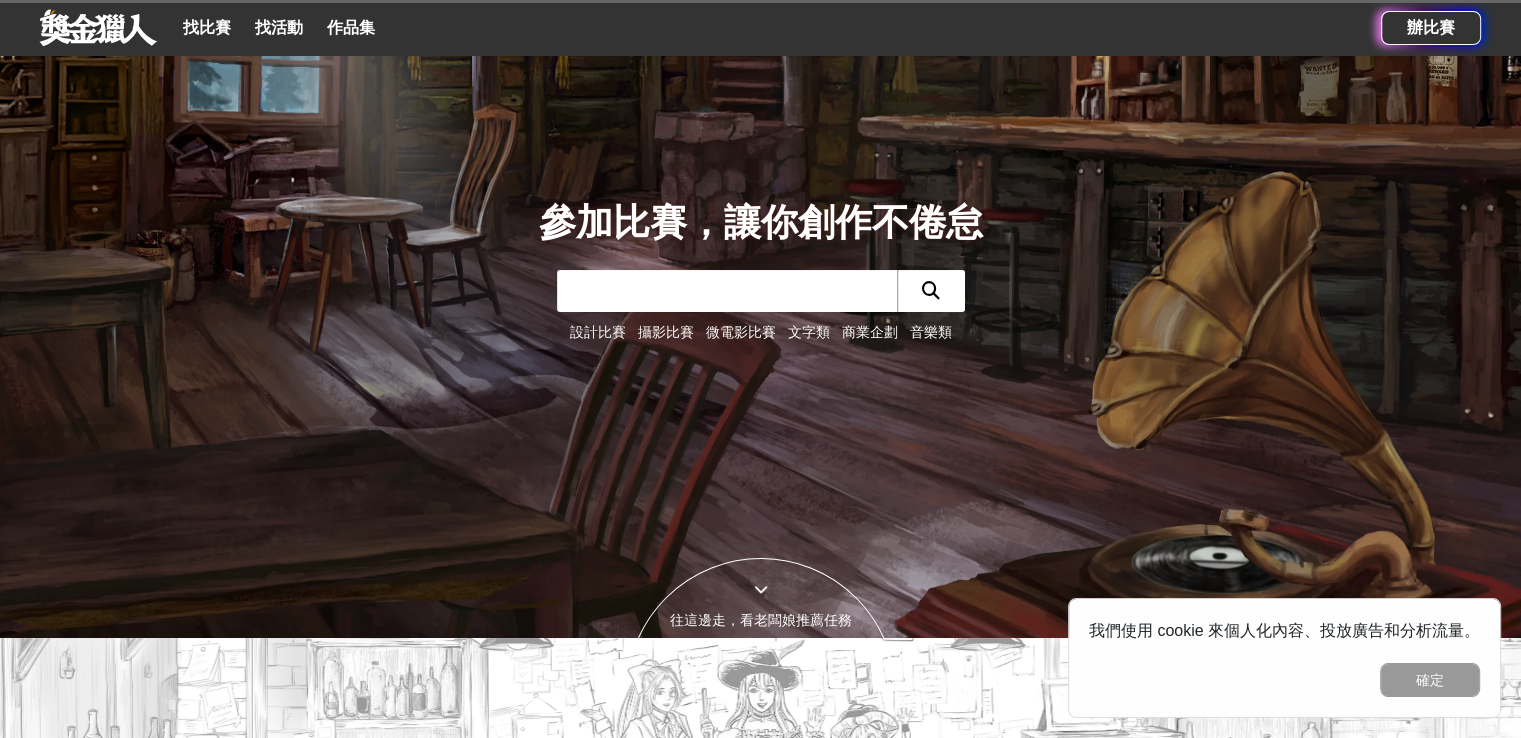 scroll, scrollTop: 100, scrollLeft: 0, axis: vertical 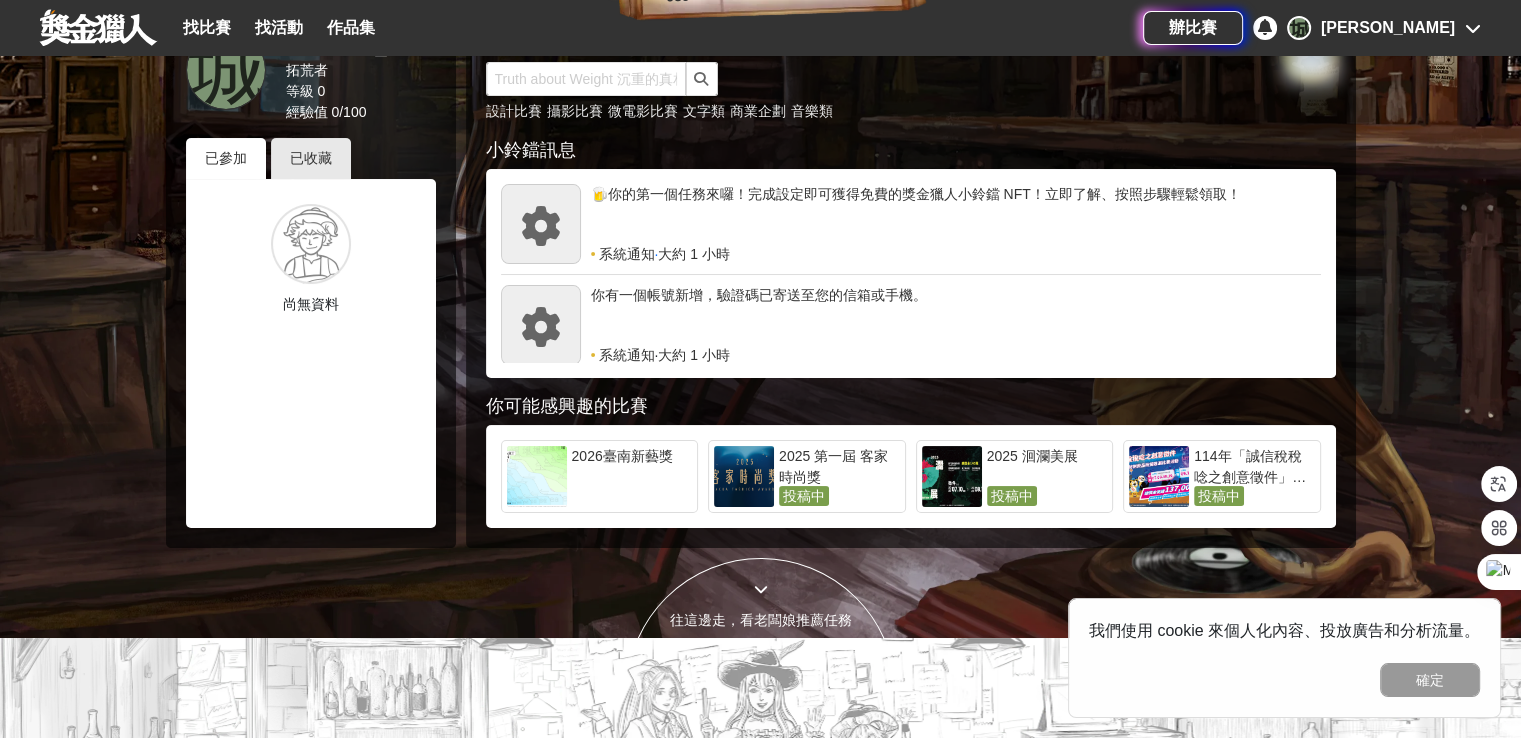 click on "2026臺南新藝獎" at bounding box center (632, 466) 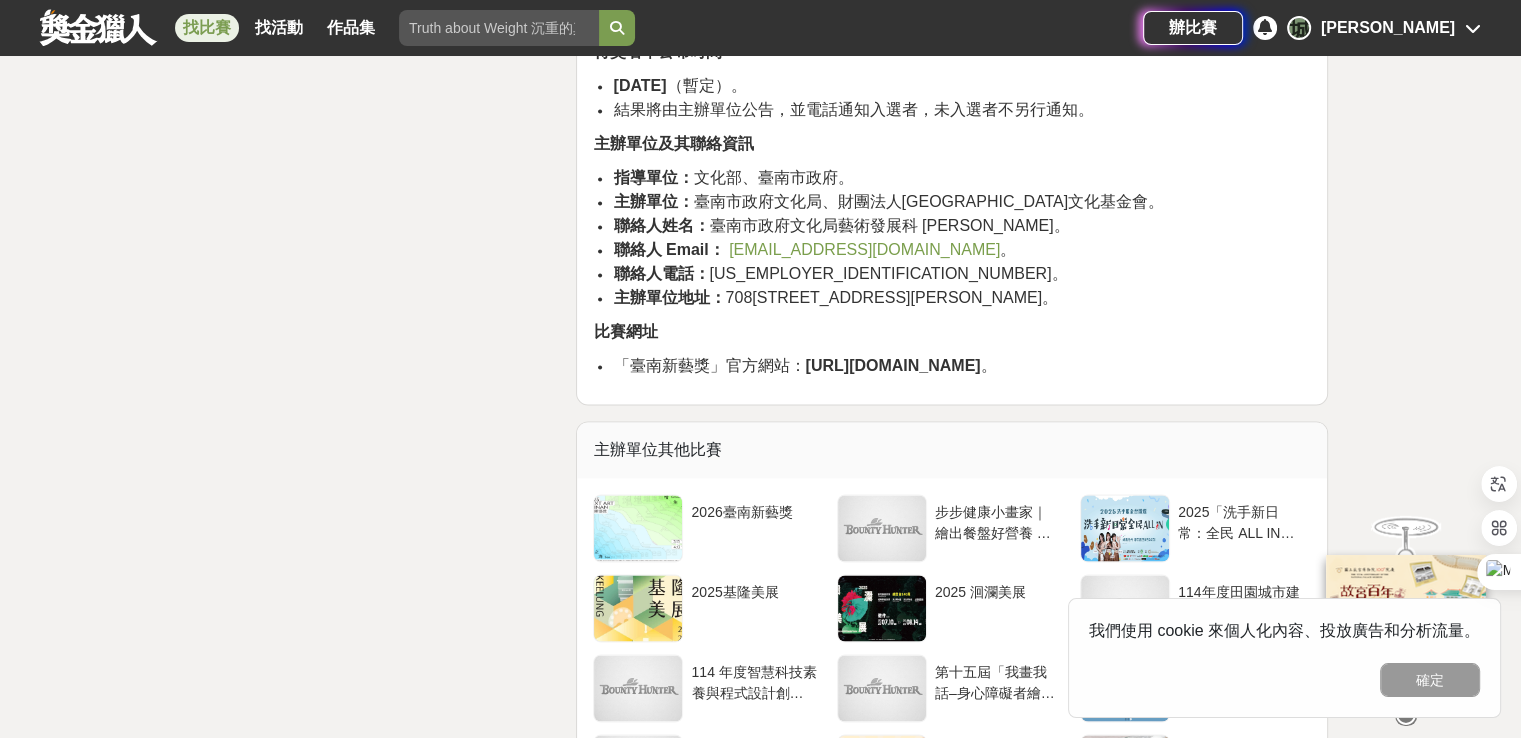 scroll, scrollTop: 3300, scrollLeft: 0, axis: vertical 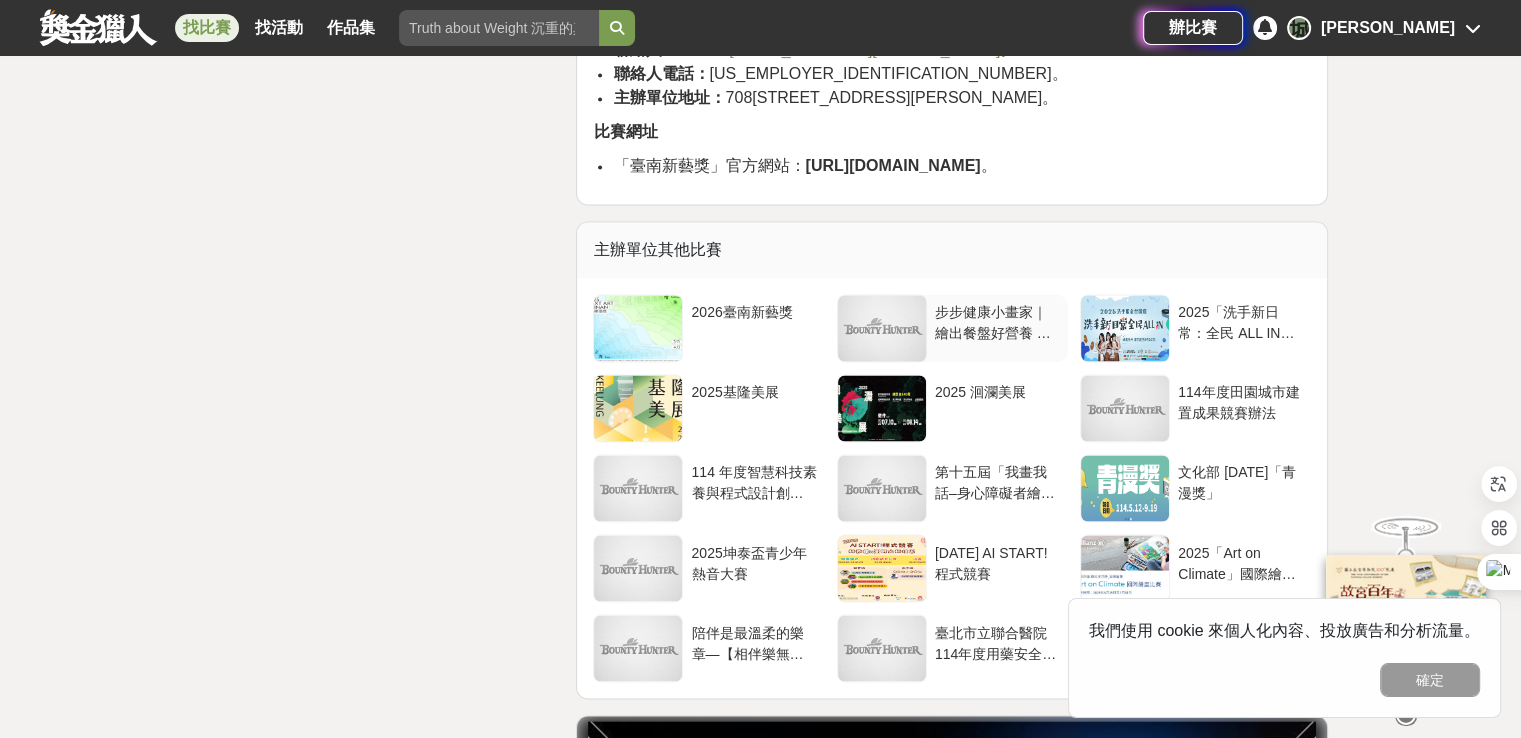 click on "步步健康小畫家｜繪出餐盤好營養 繪畫徵選活動" at bounding box center (997, 321) 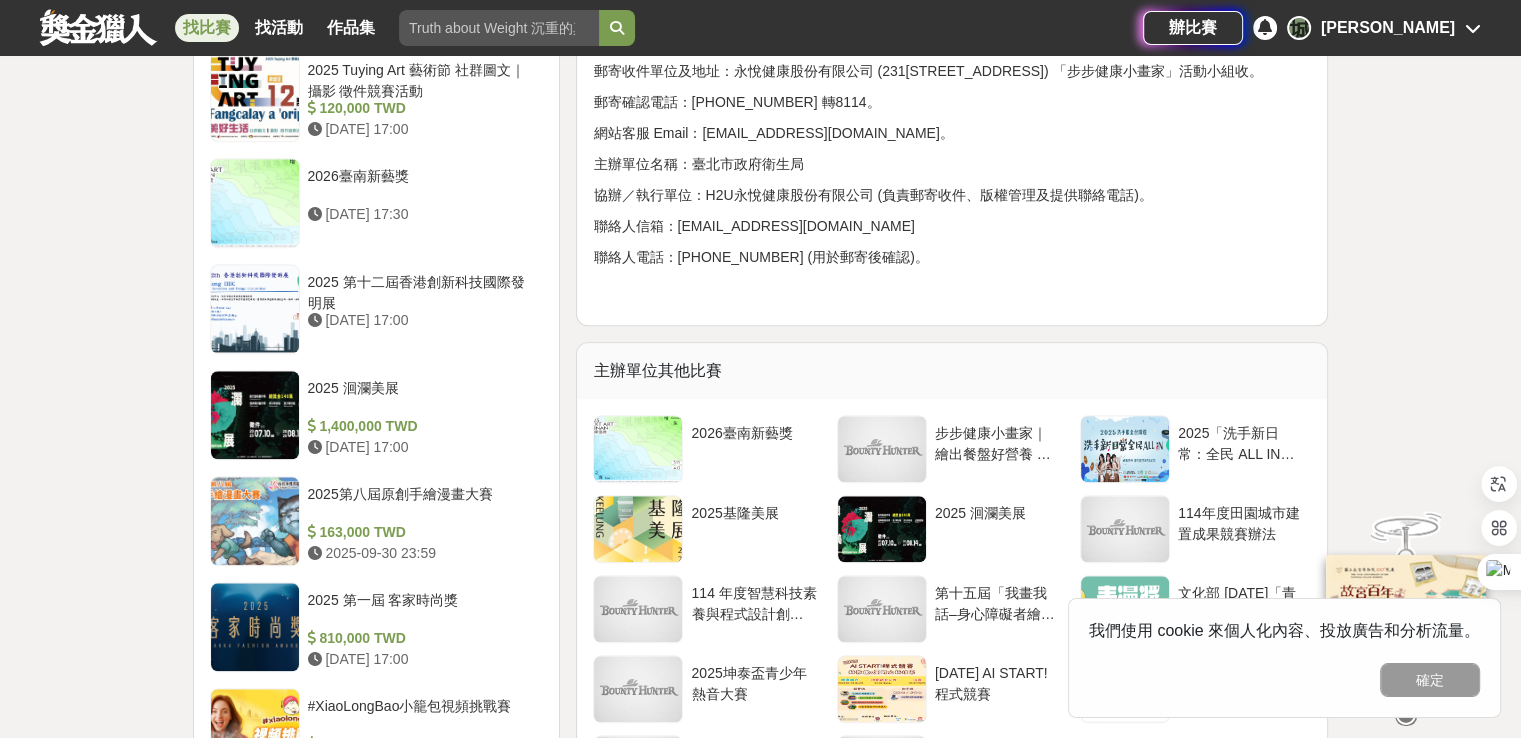 scroll, scrollTop: 2000, scrollLeft: 0, axis: vertical 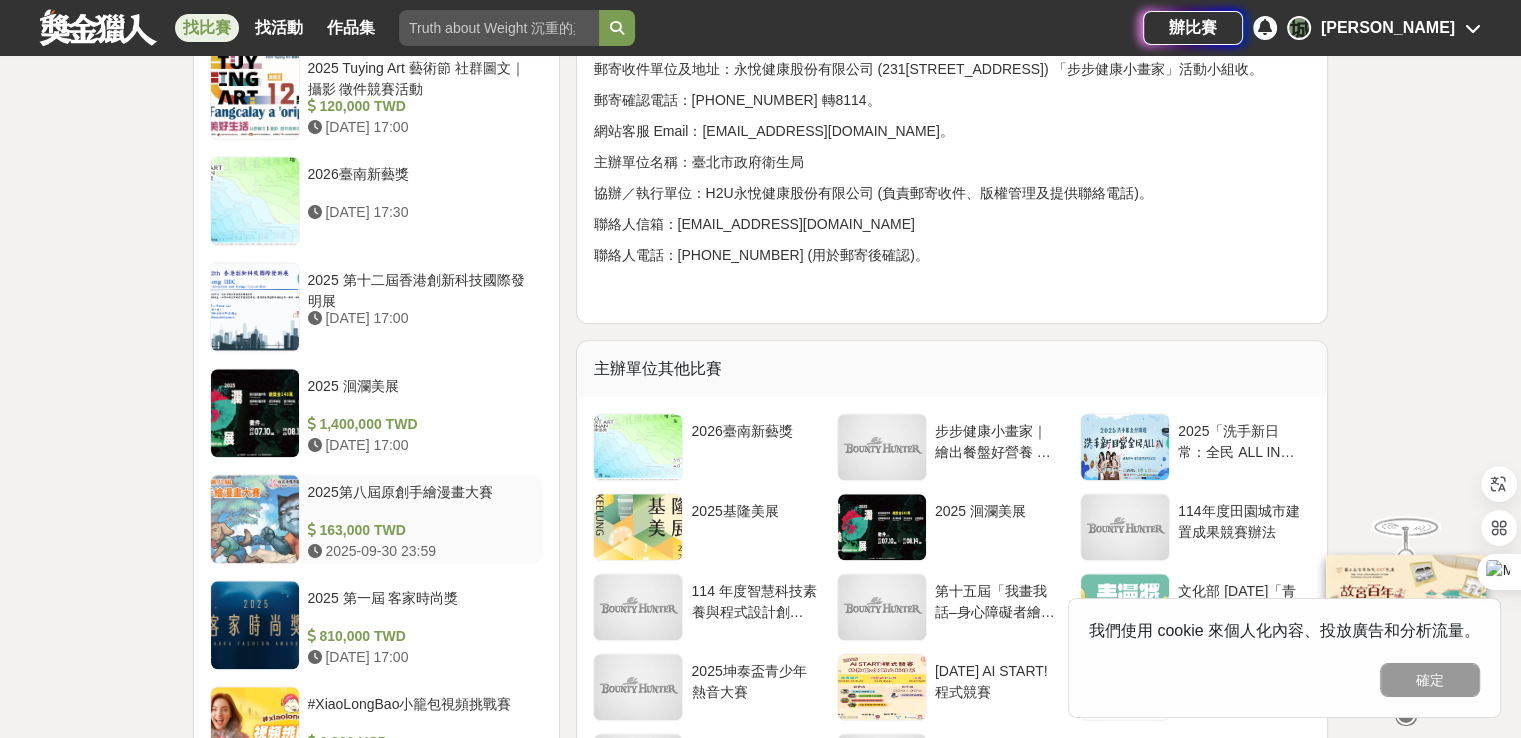 click on "2025第八屆原創手繪漫畫大賽" at bounding box center (422, 501) 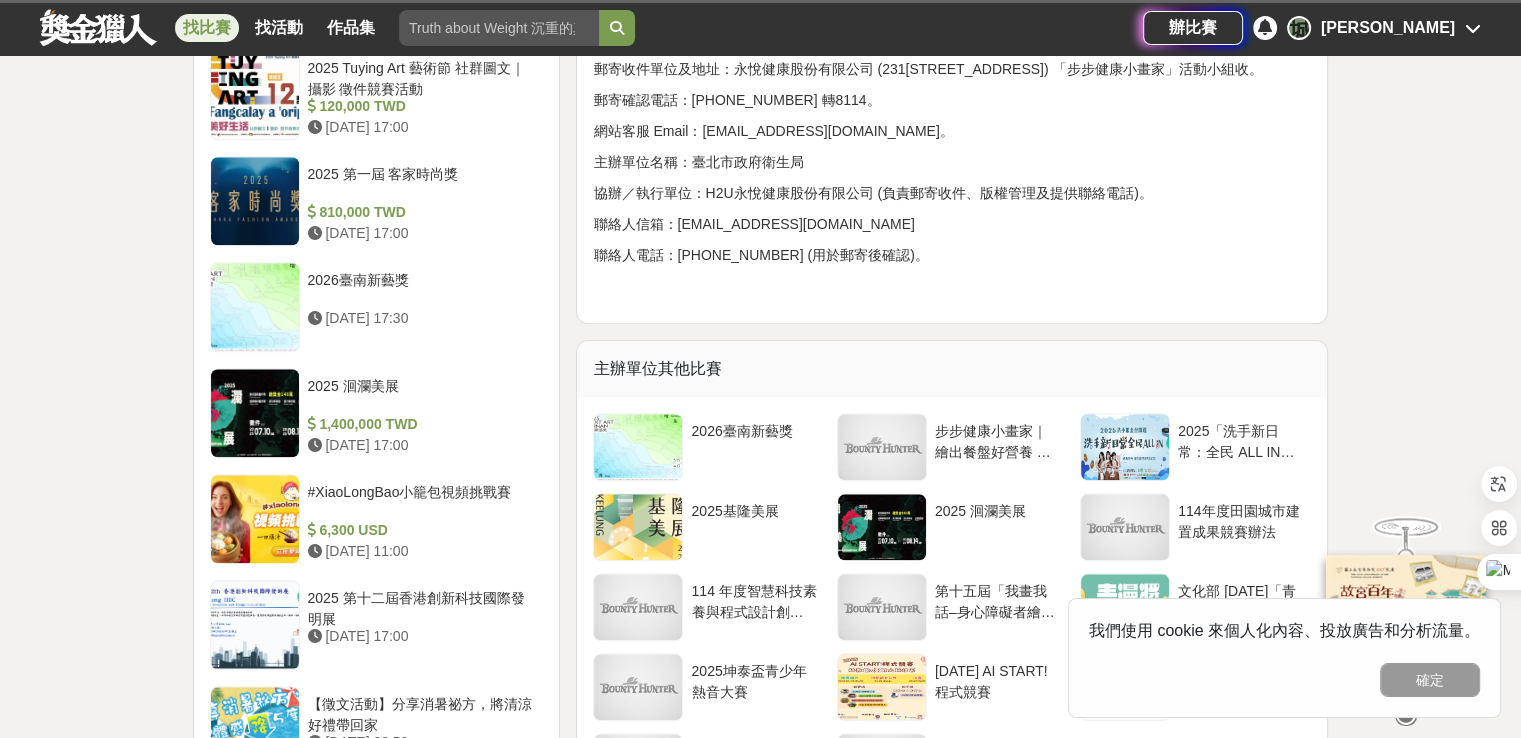scroll, scrollTop: 1997, scrollLeft: 0, axis: vertical 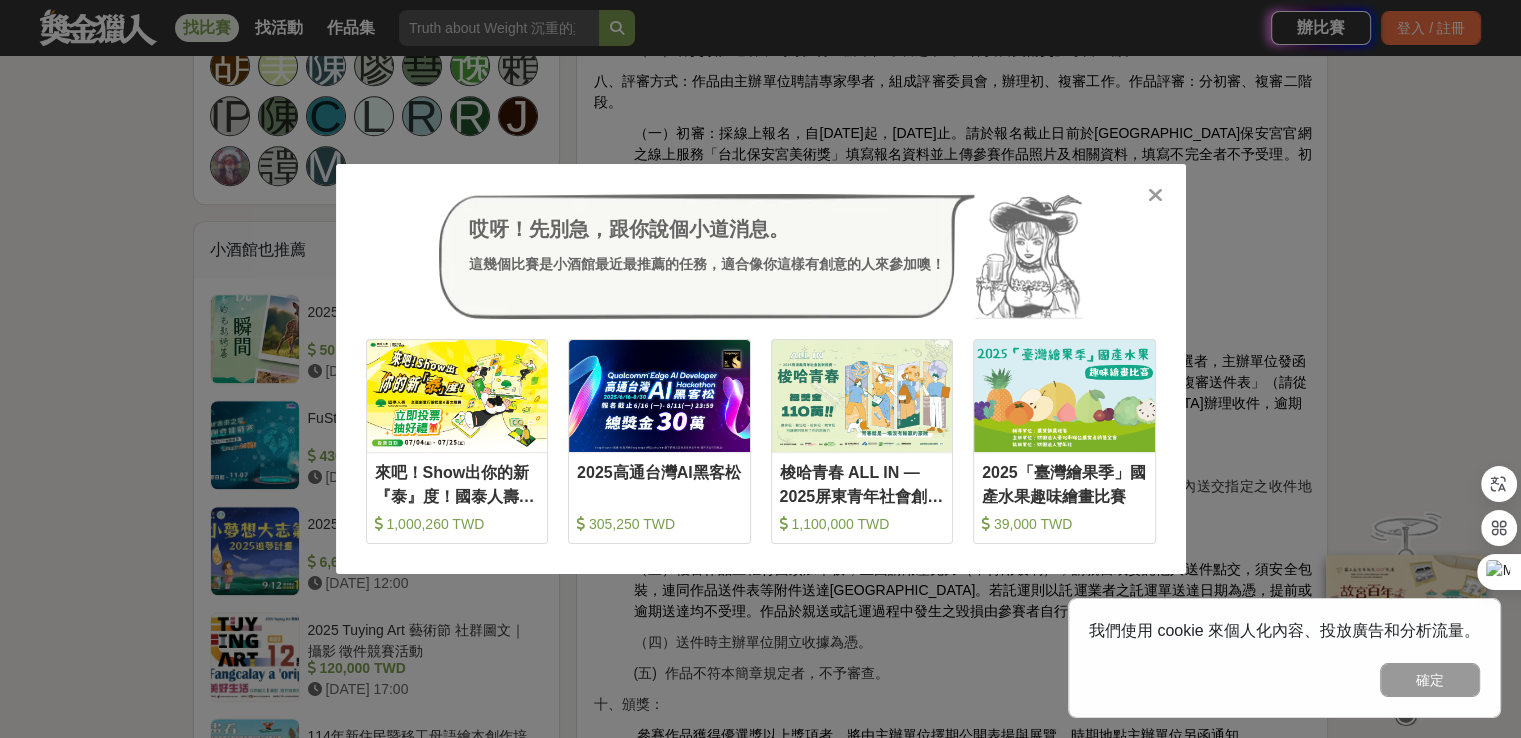click at bounding box center (1155, 195) 